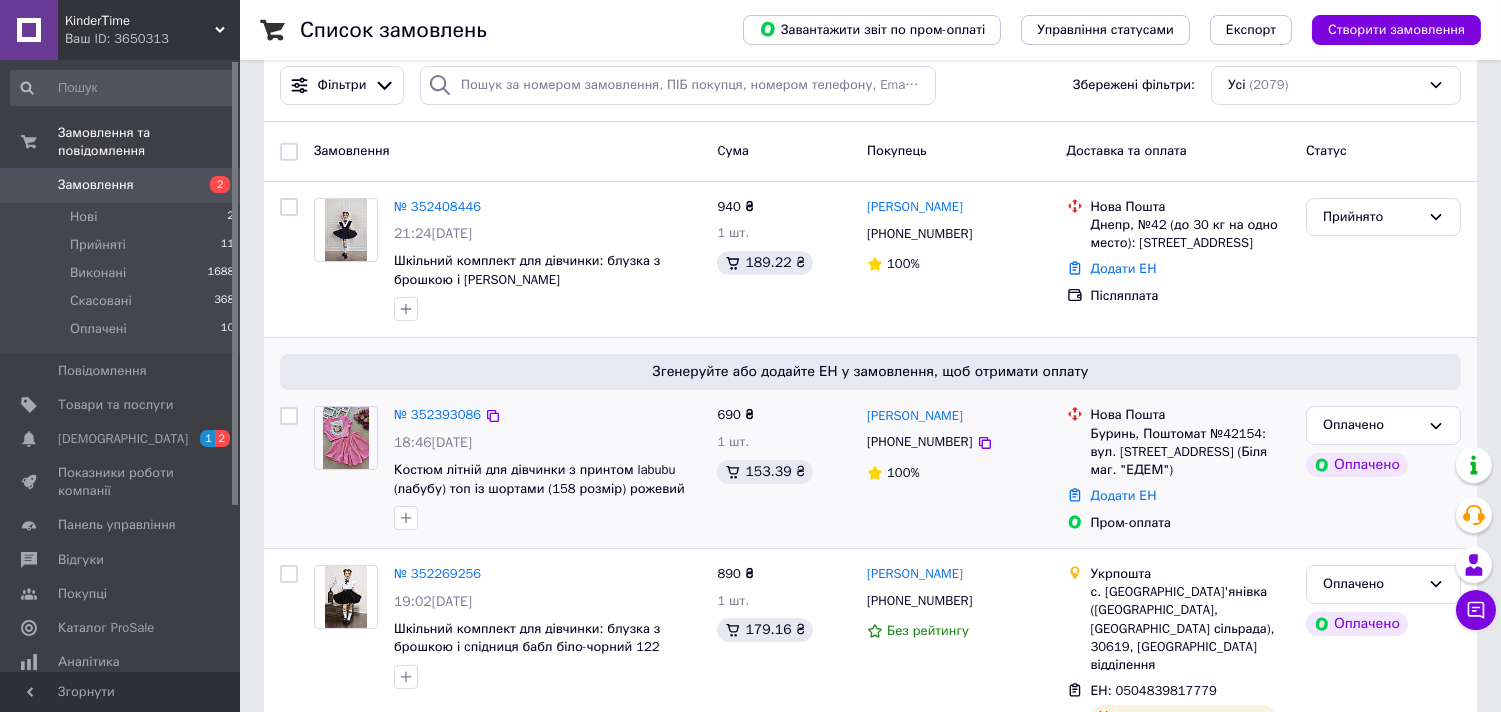 scroll, scrollTop: 222, scrollLeft: 0, axis: vertical 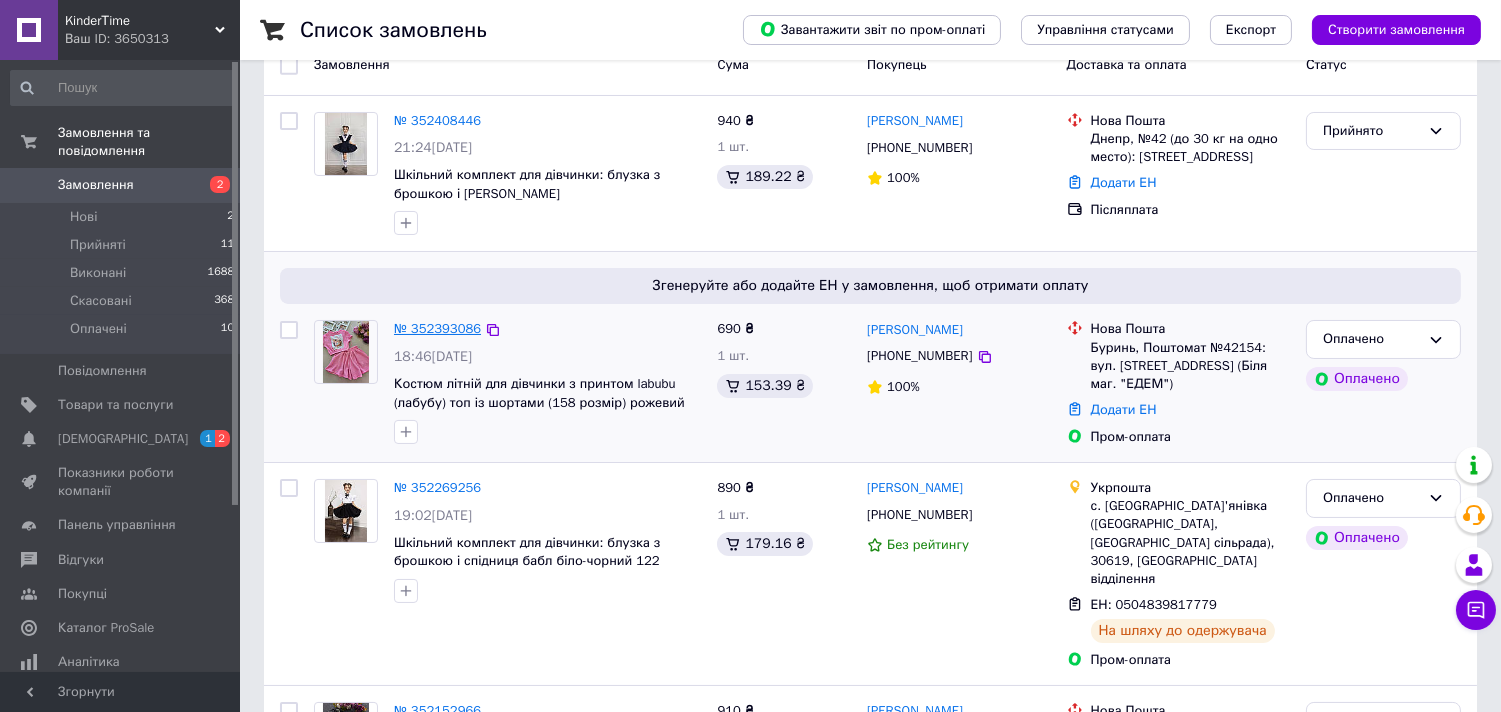 click on "№ 352393086" at bounding box center [437, 328] 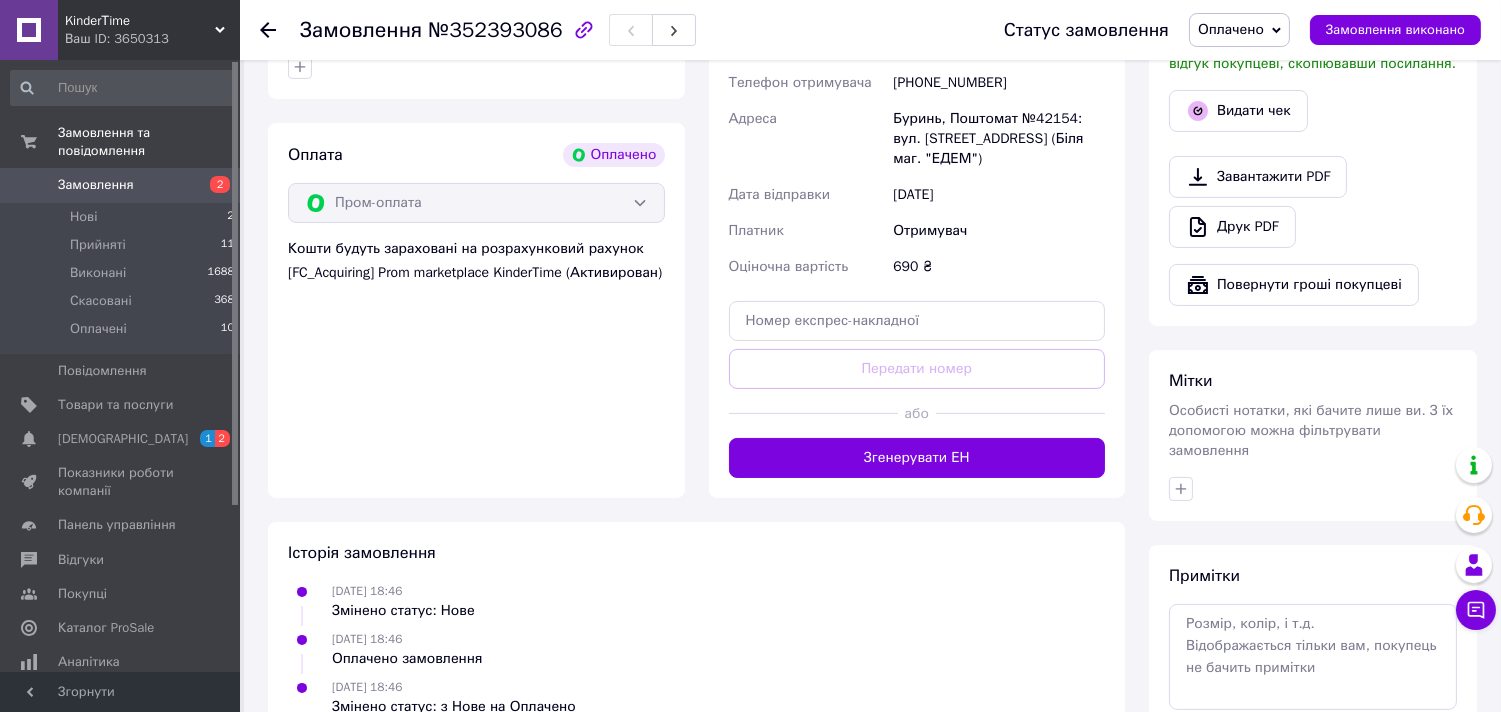 scroll, scrollTop: 666, scrollLeft: 0, axis: vertical 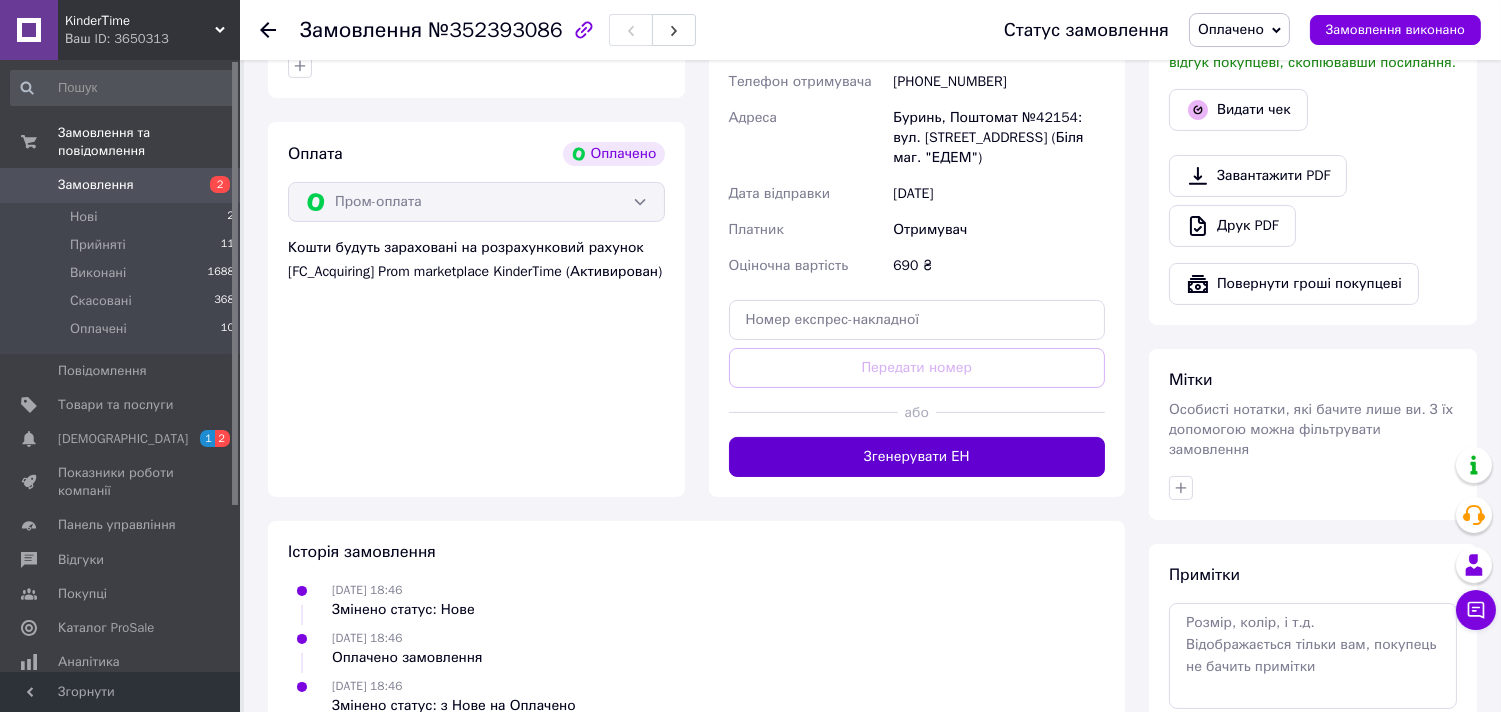 click on "Згенерувати ЕН" at bounding box center [917, 457] 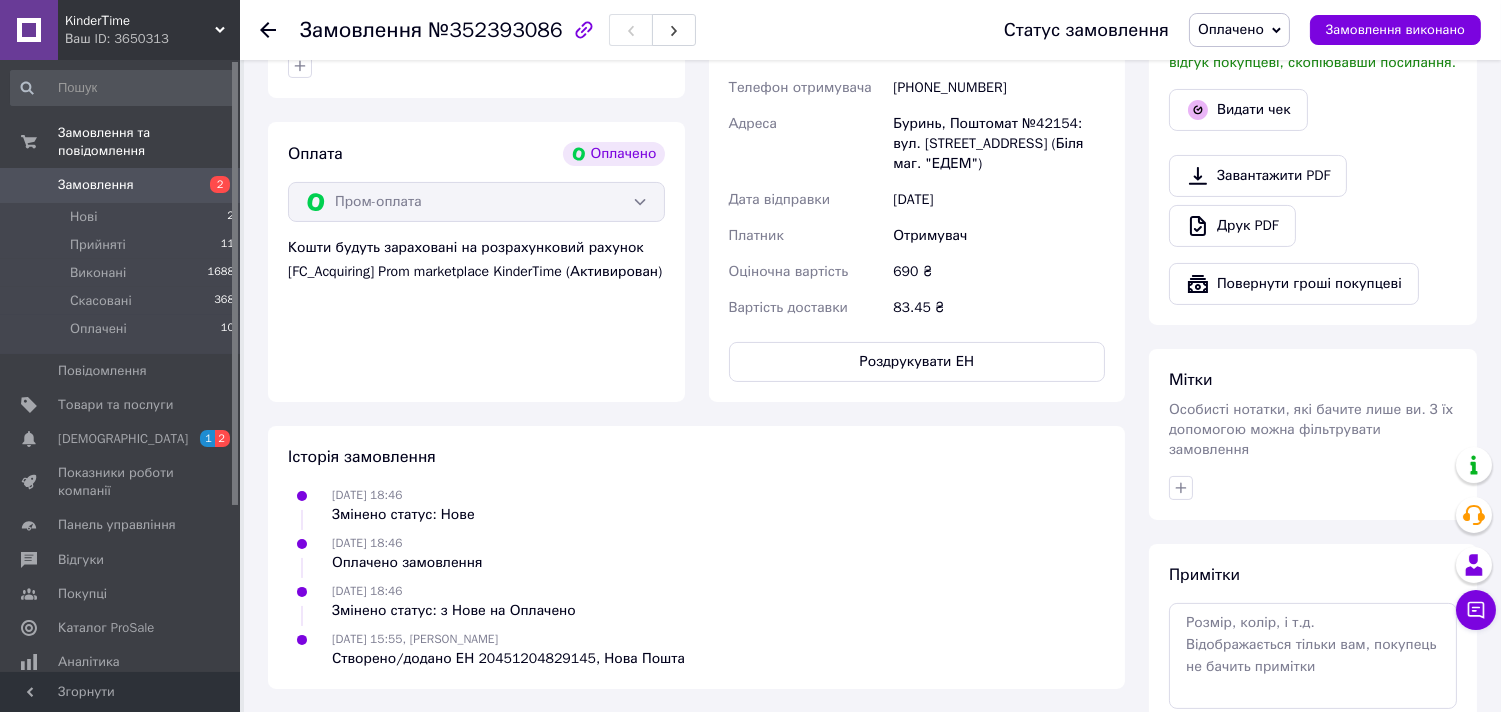 click on "Замовлення" at bounding box center (96, 185) 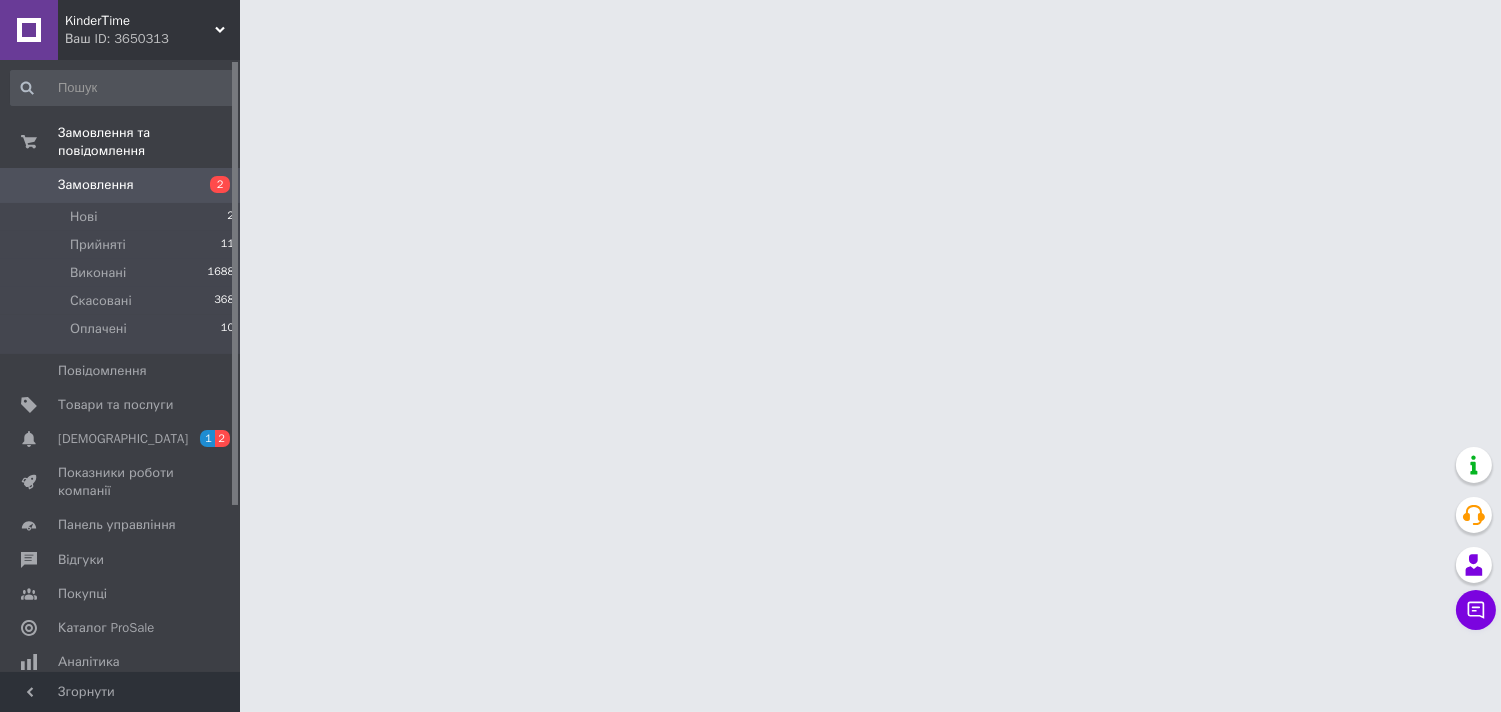 scroll, scrollTop: 0, scrollLeft: 0, axis: both 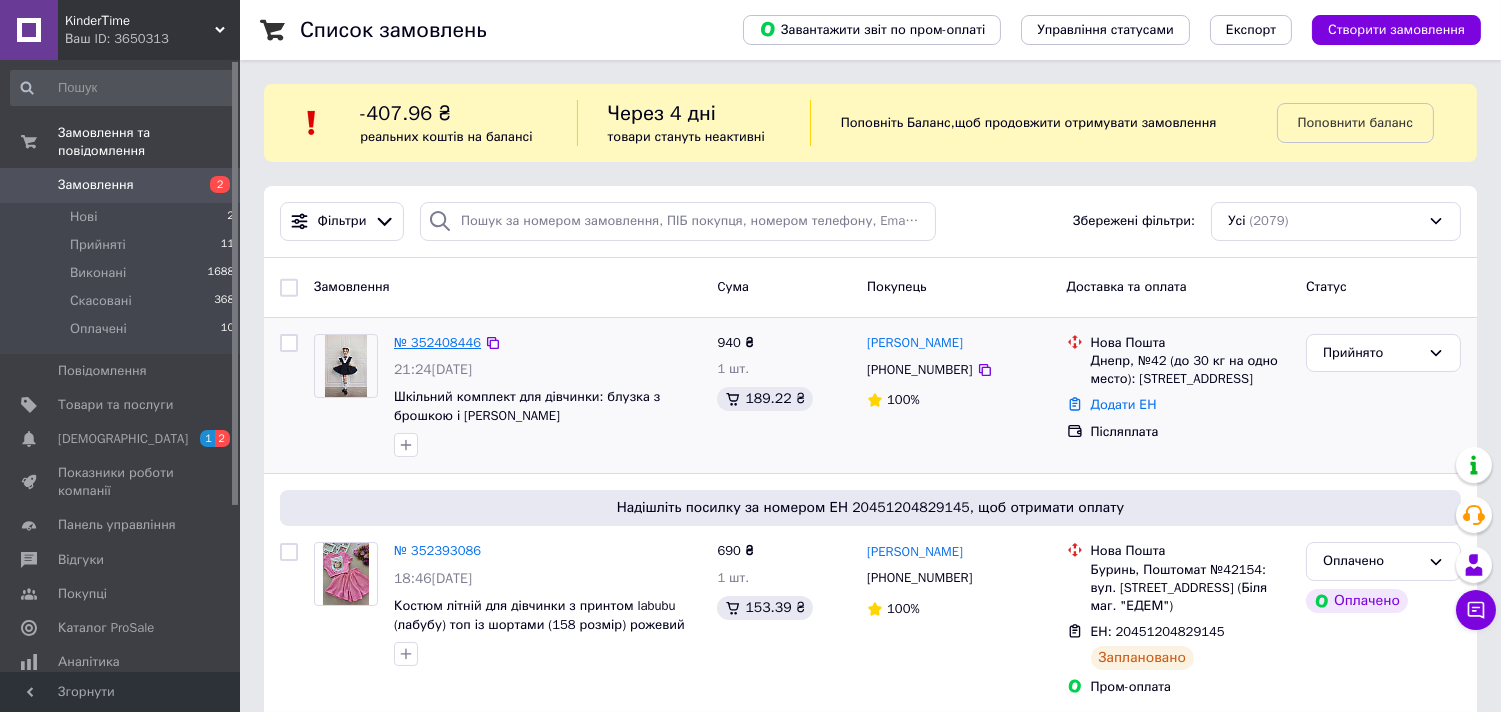 click on "№ 352408446" at bounding box center [437, 342] 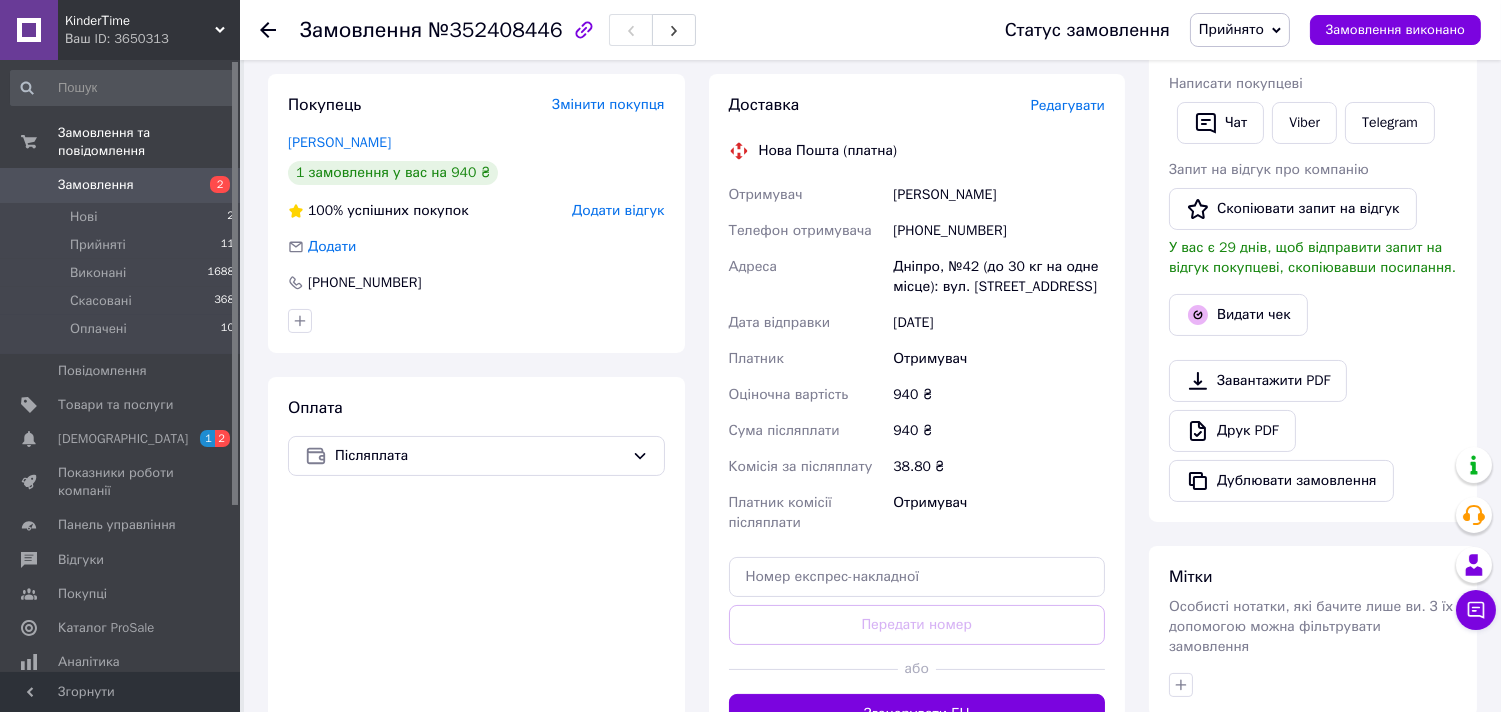 scroll, scrollTop: 444, scrollLeft: 0, axis: vertical 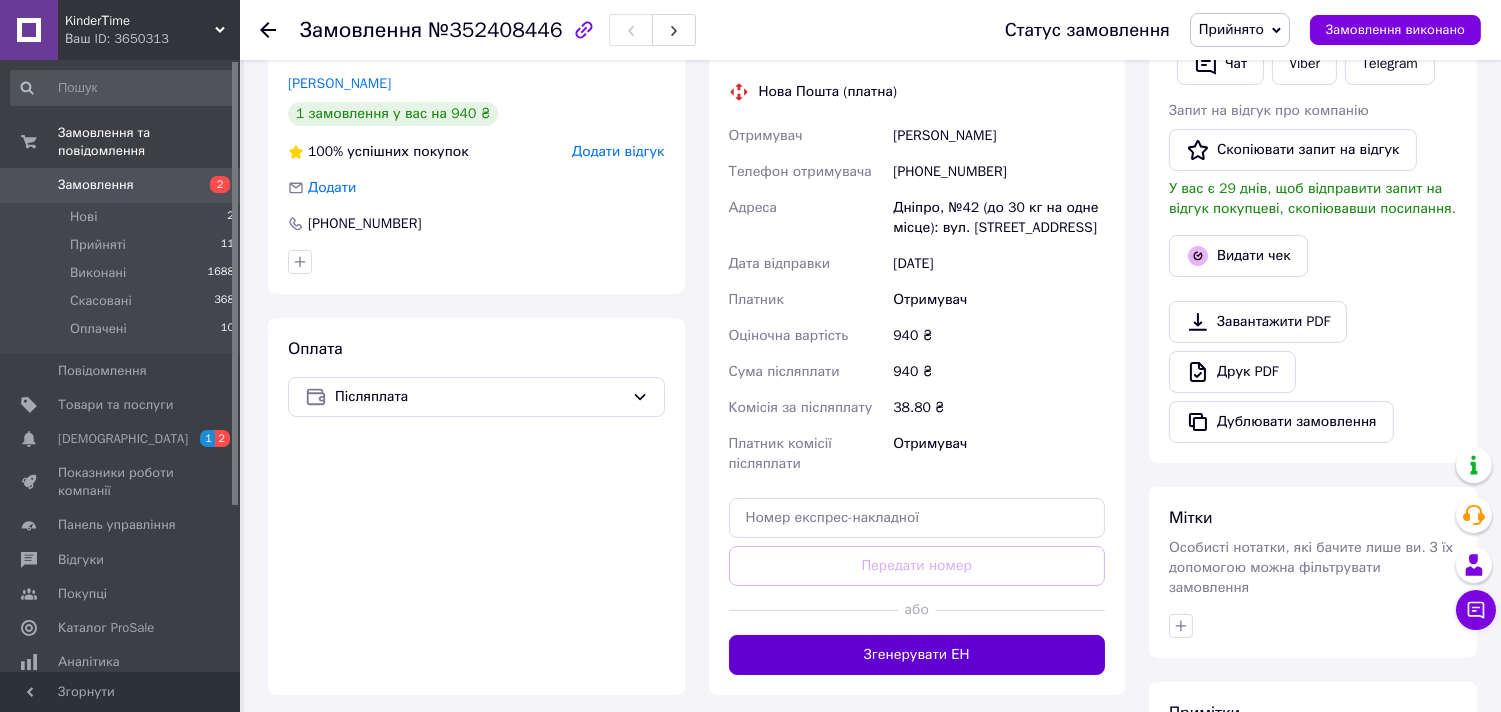click on "Згенерувати ЕН" at bounding box center (917, 655) 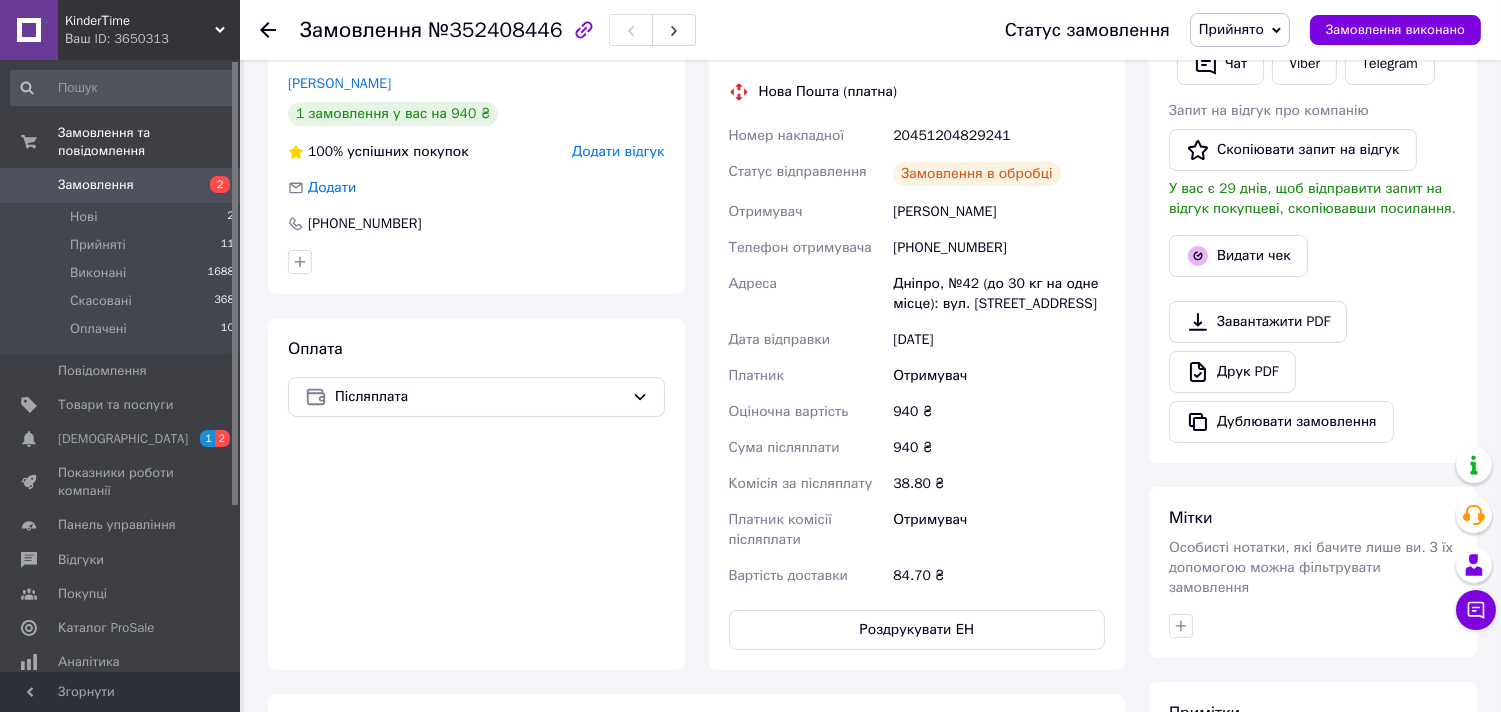 click on "Замовлення" at bounding box center [96, 185] 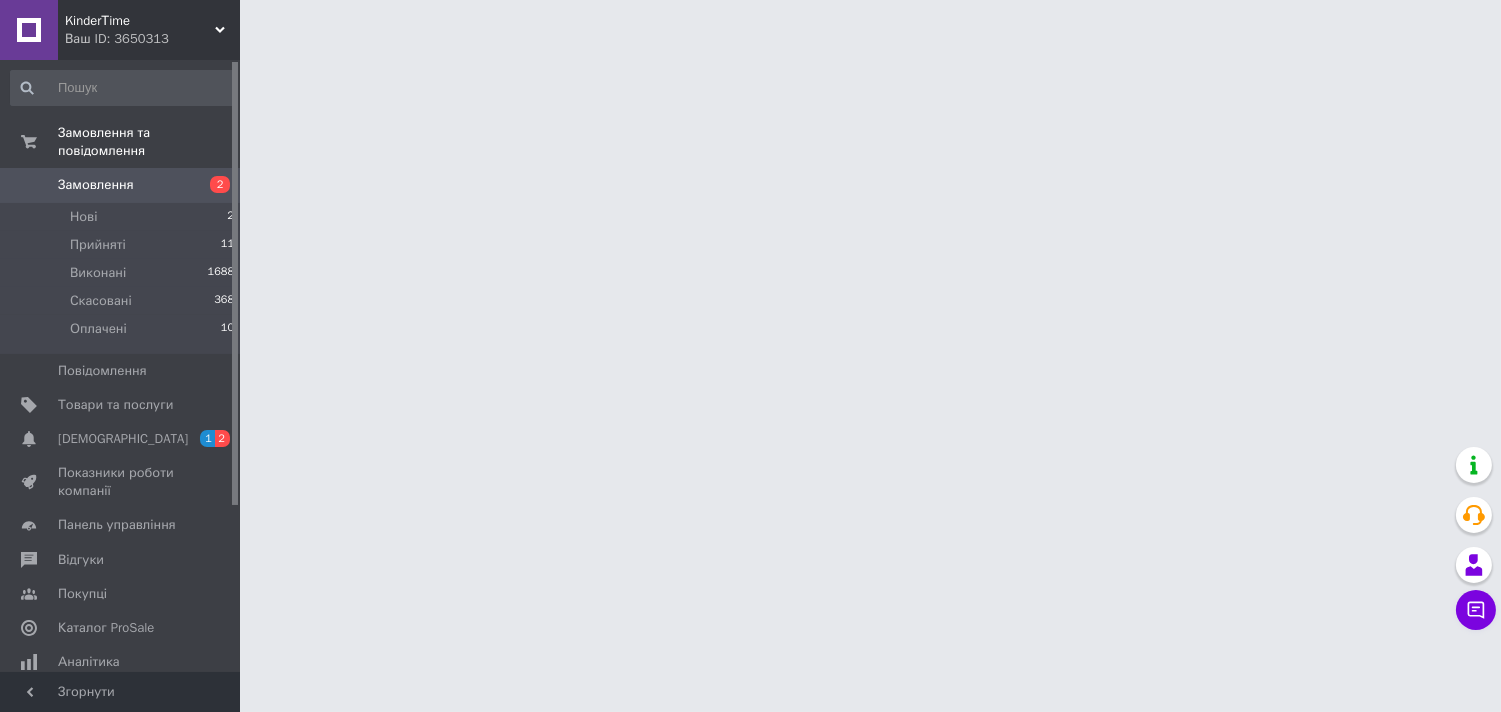 scroll, scrollTop: 0, scrollLeft: 0, axis: both 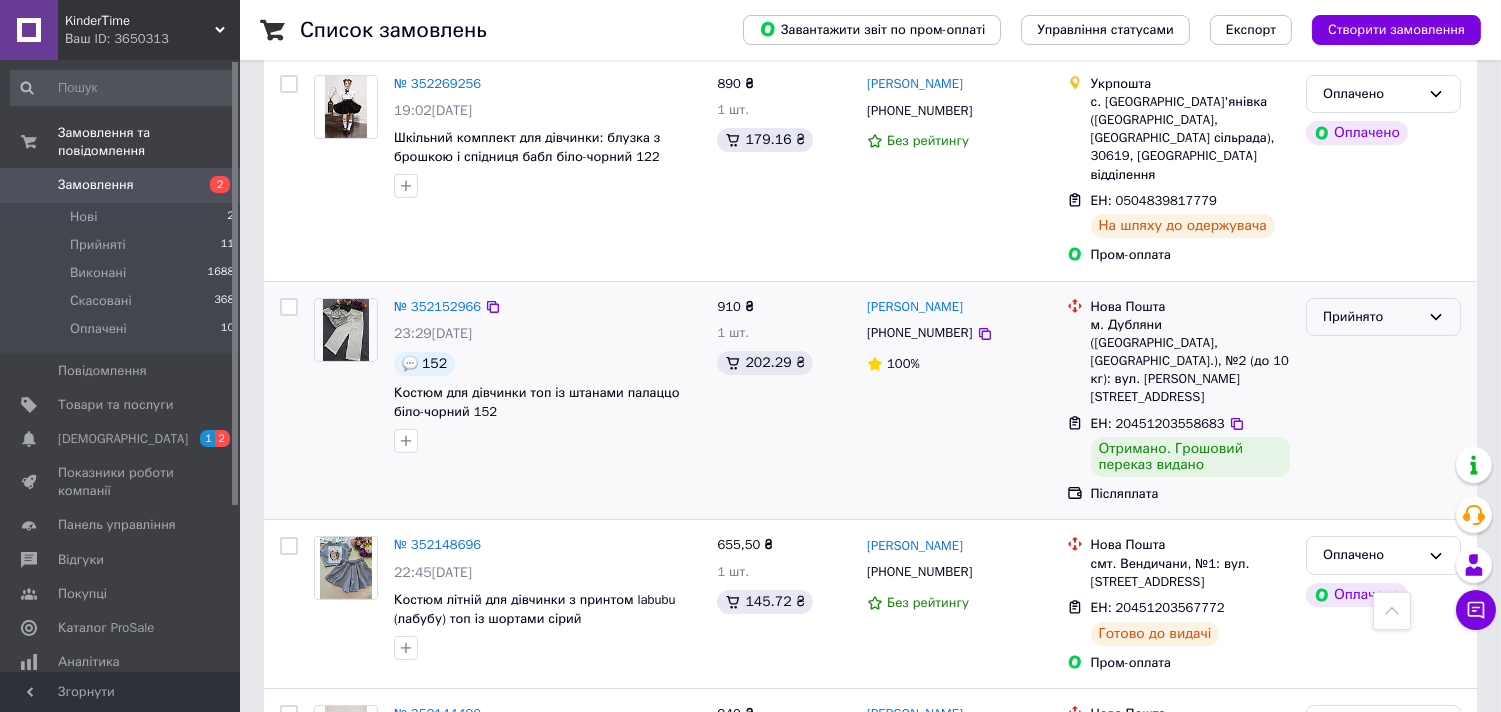 click on "Прийнято" at bounding box center (1371, 317) 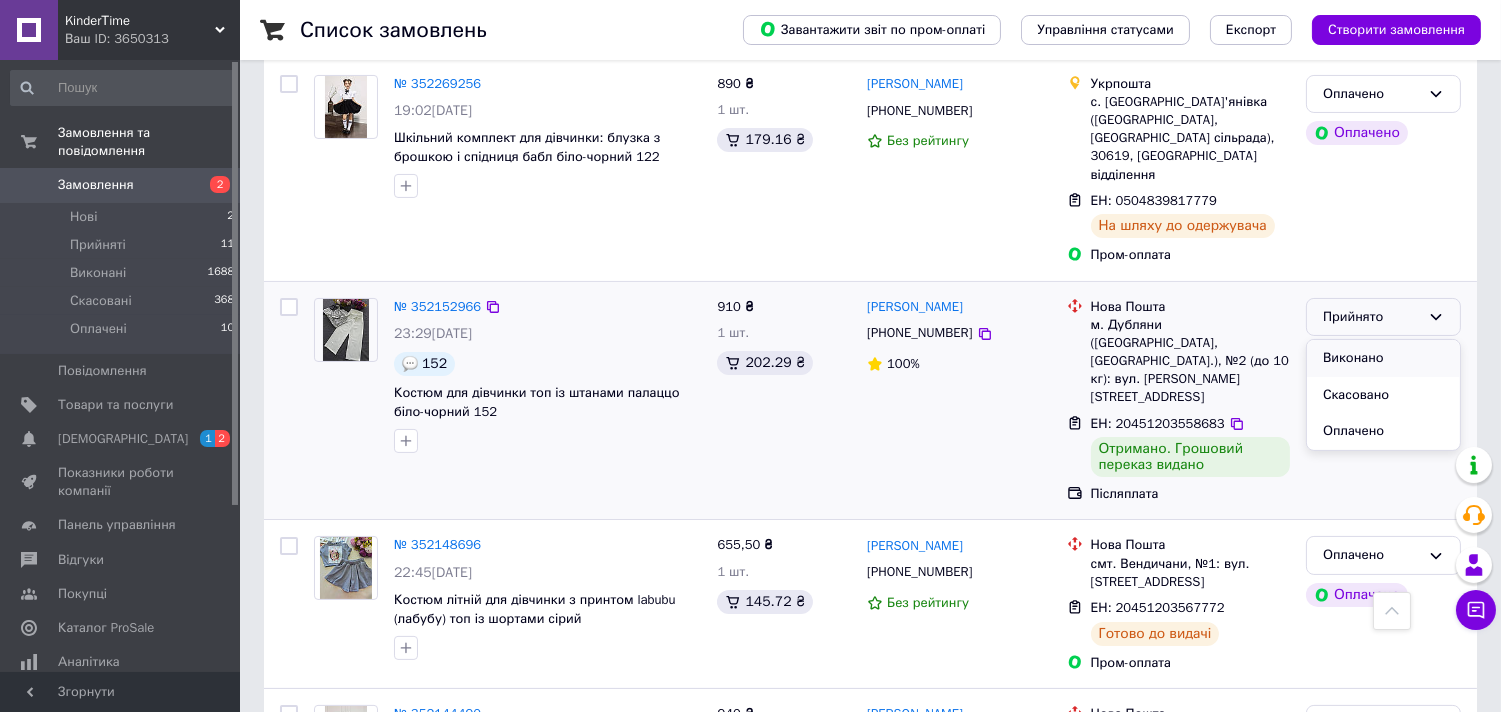 click on "Виконано" at bounding box center (1383, 358) 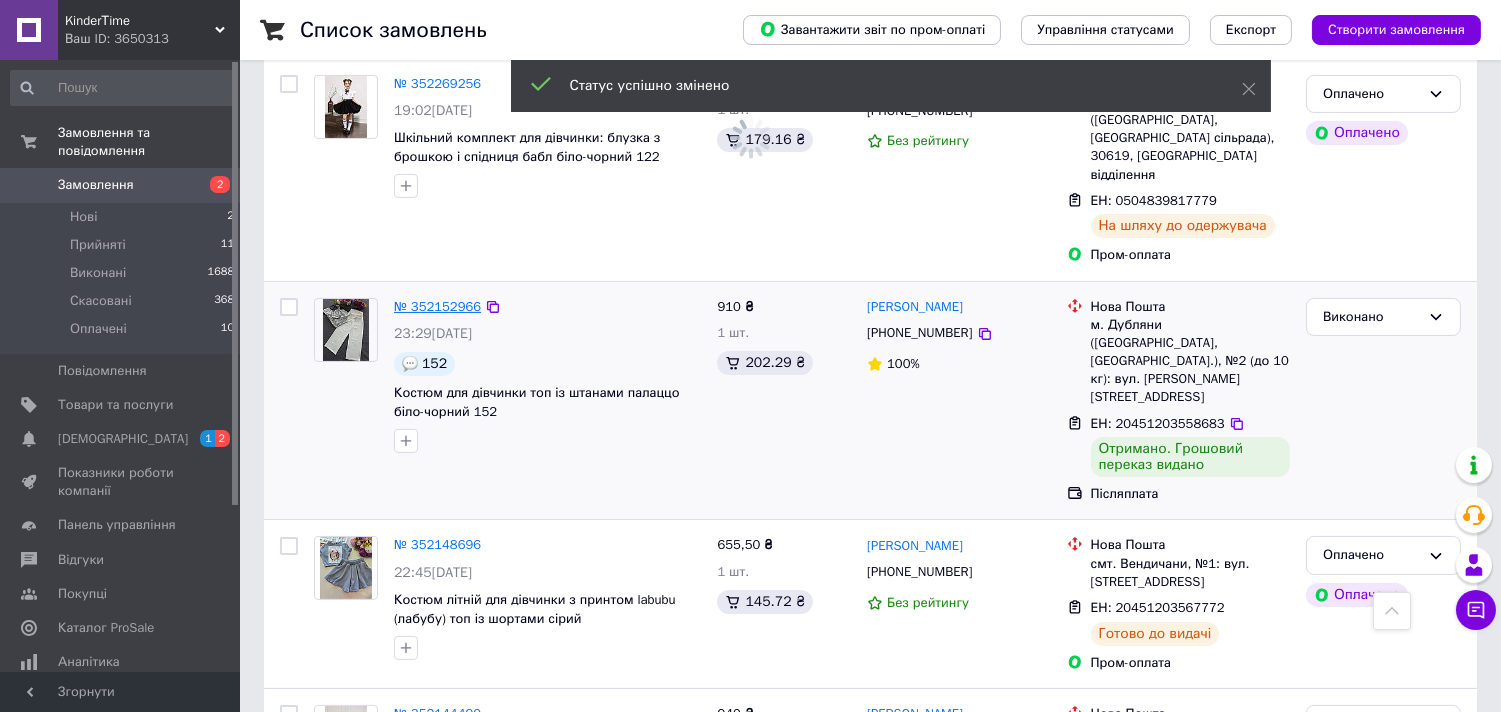 click on "№ 352152966" at bounding box center (437, 306) 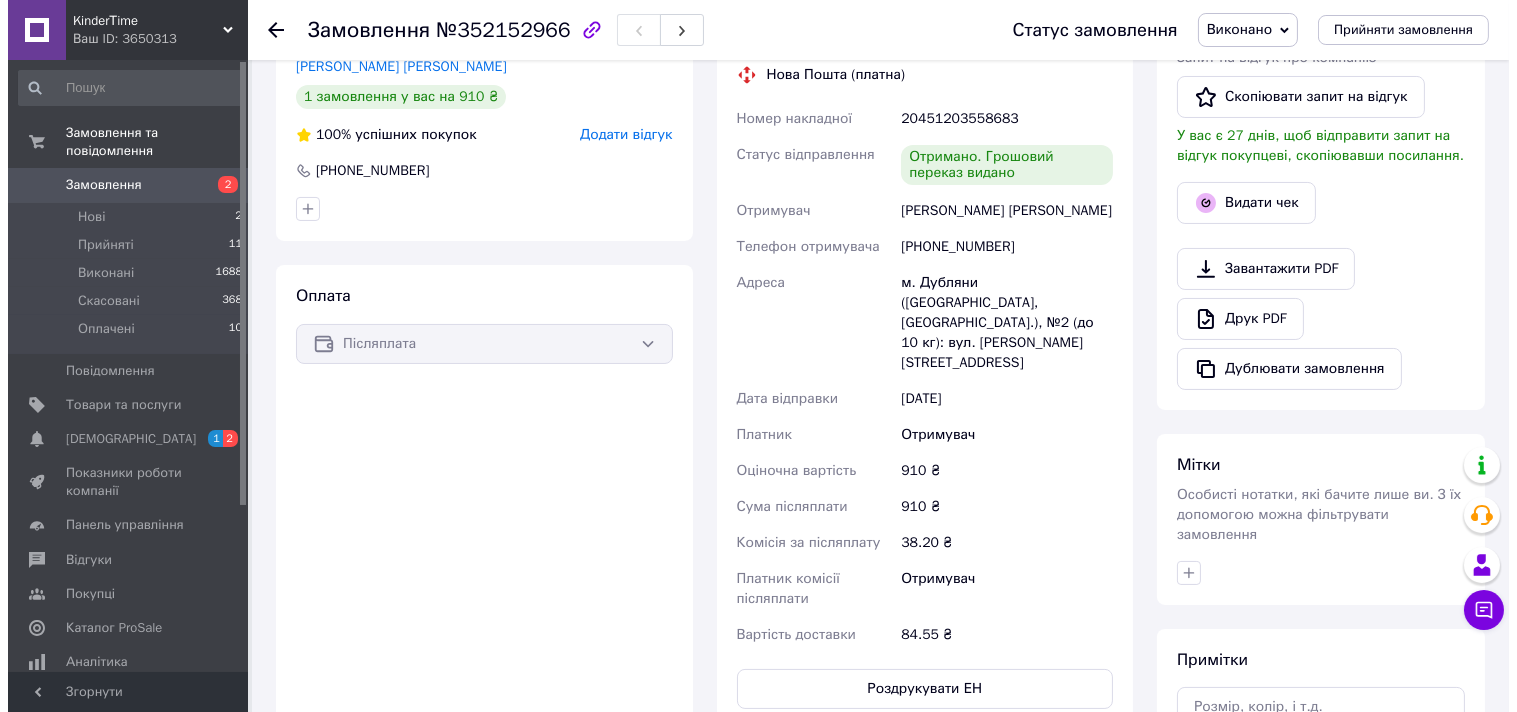 scroll, scrollTop: 170, scrollLeft: 0, axis: vertical 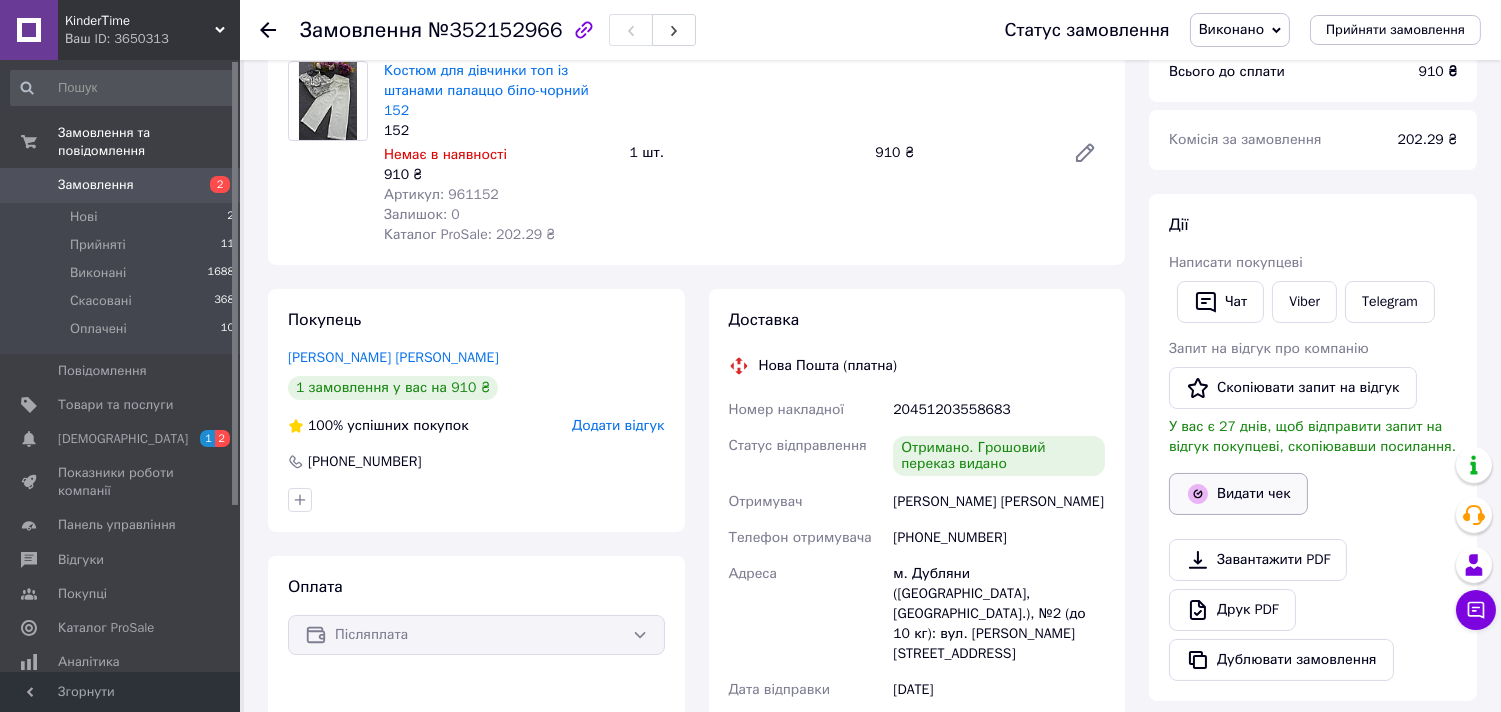 click on "Видати чек" at bounding box center [1238, 494] 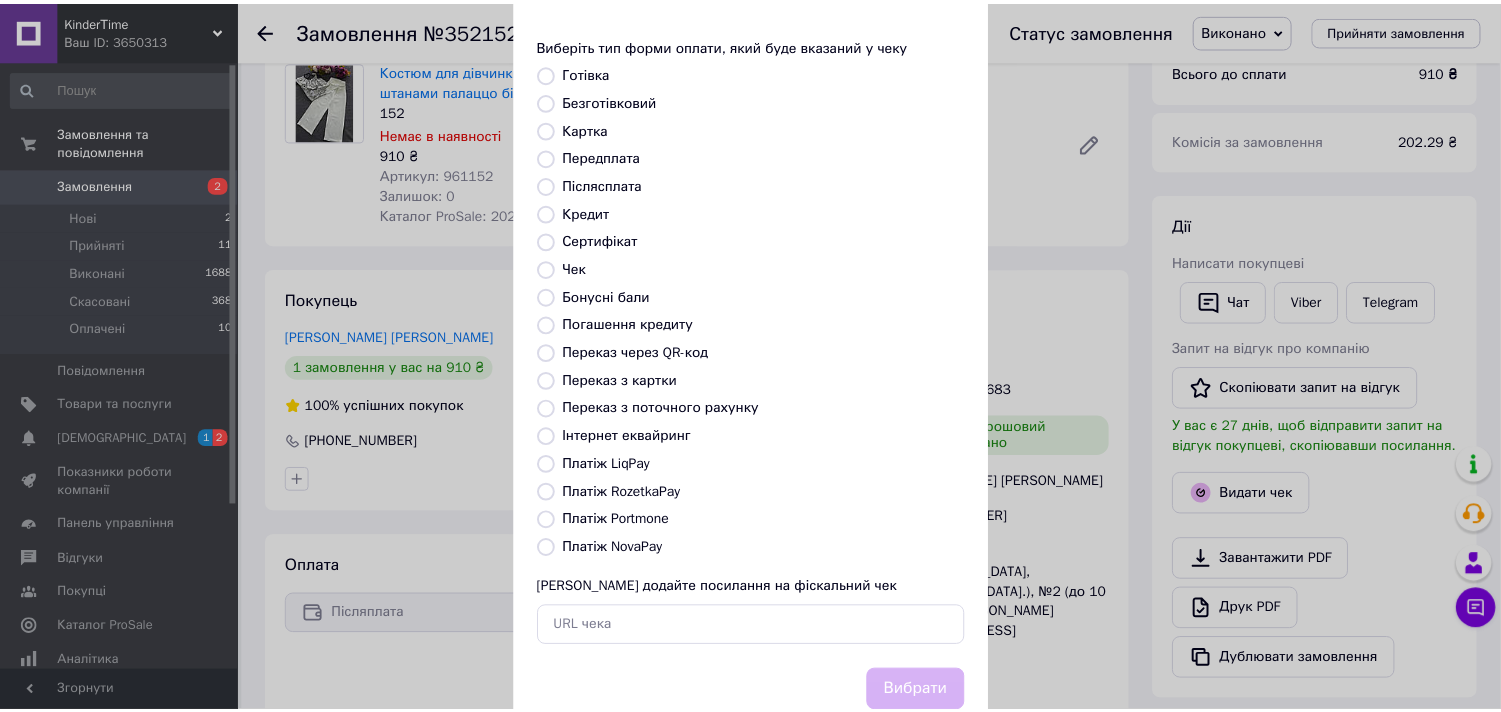 scroll, scrollTop: 147, scrollLeft: 0, axis: vertical 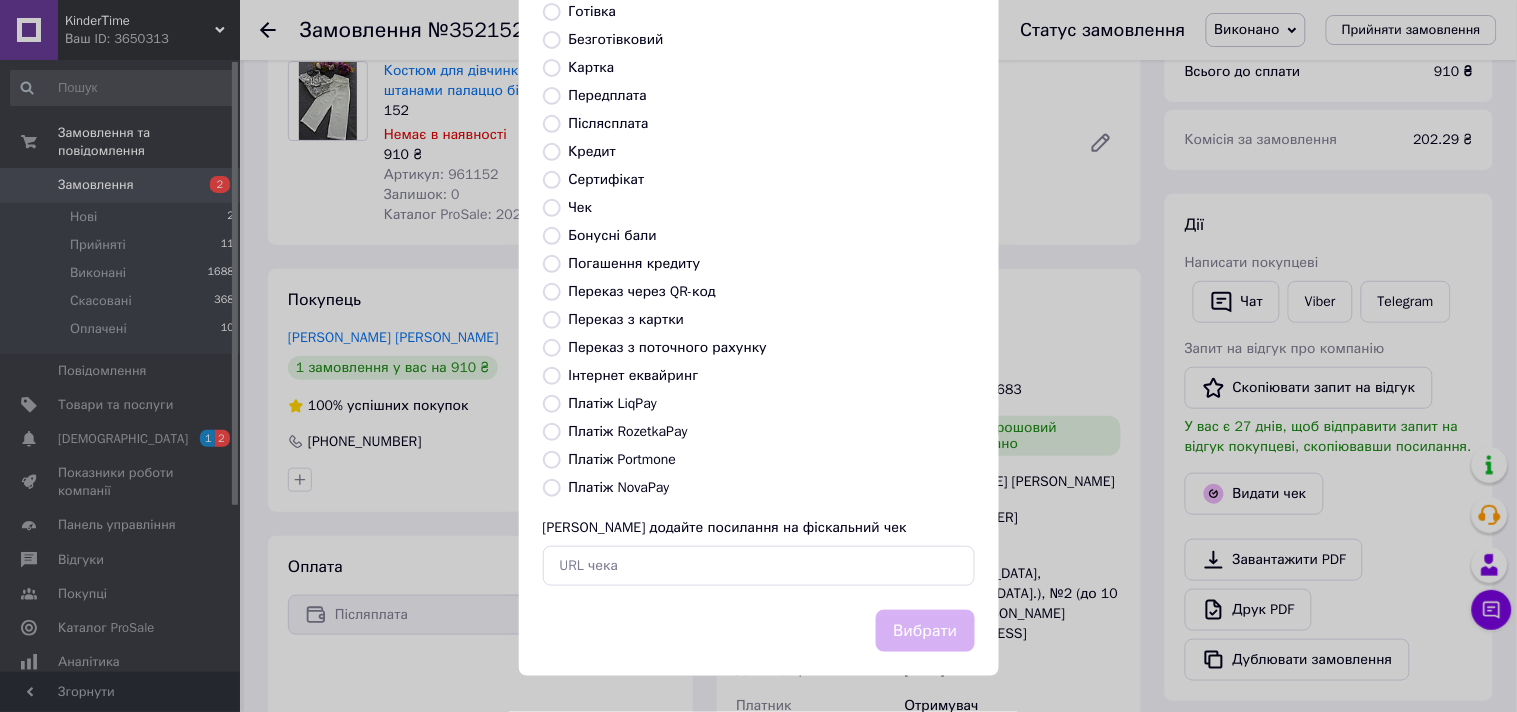 click on "Платіж NovaPay" at bounding box center (552, 488) 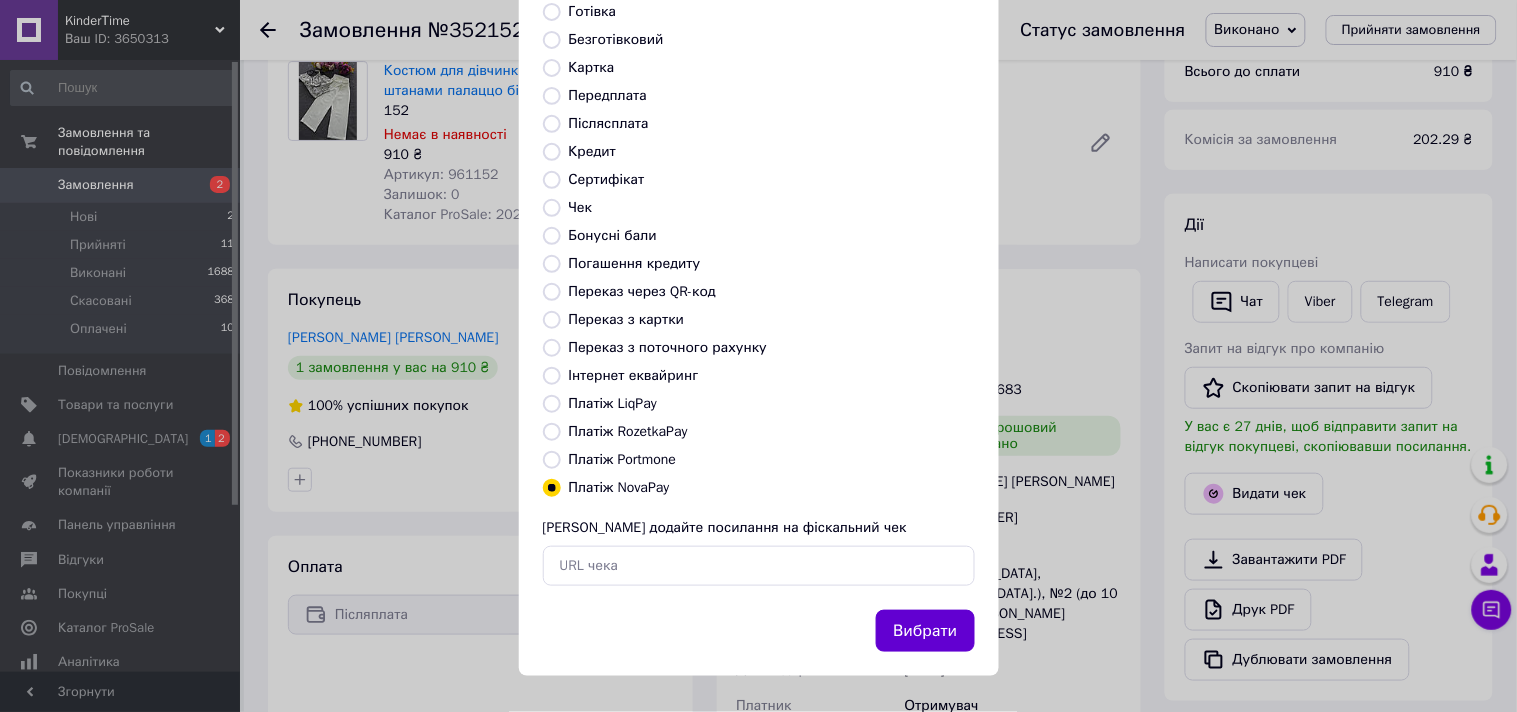 click on "Вибрати" at bounding box center [925, 631] 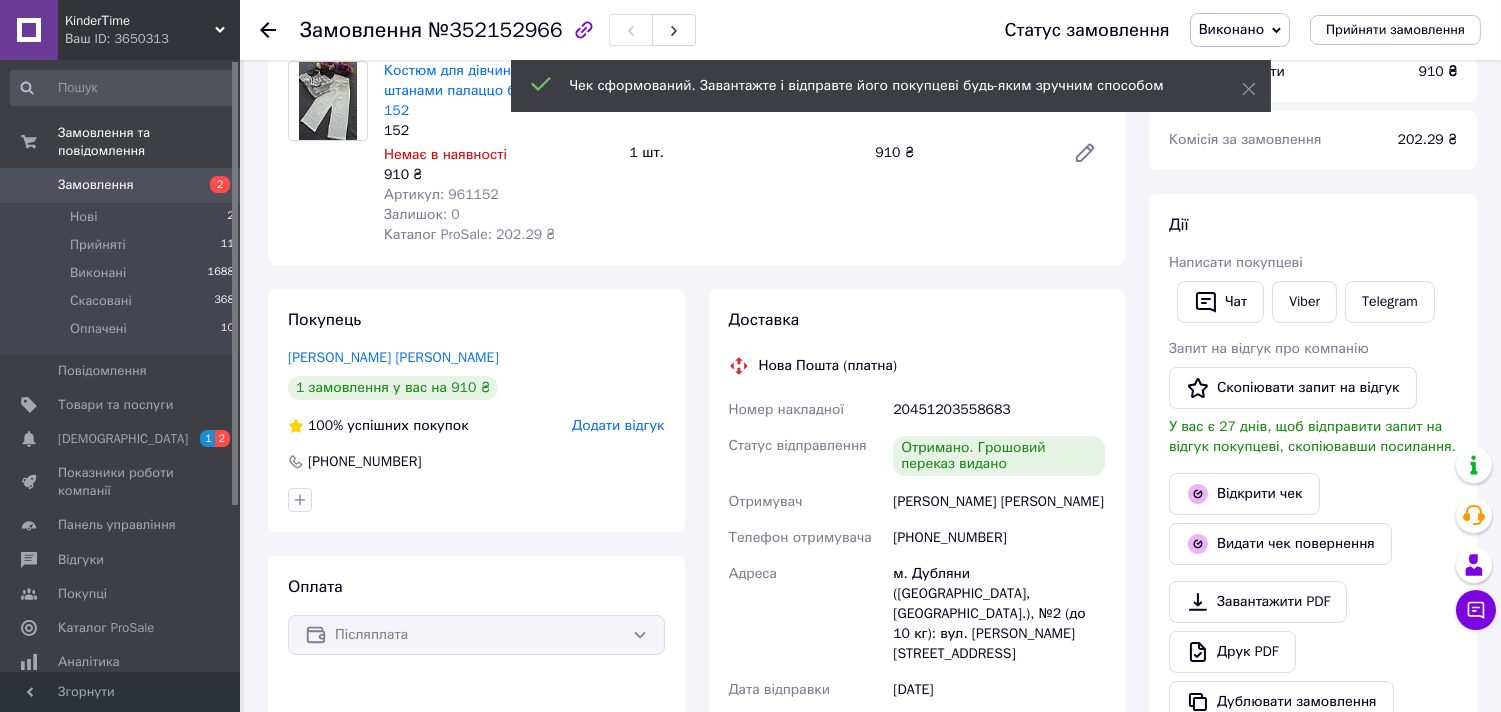 click on "Замовлення" at bounding box center (96, 185) 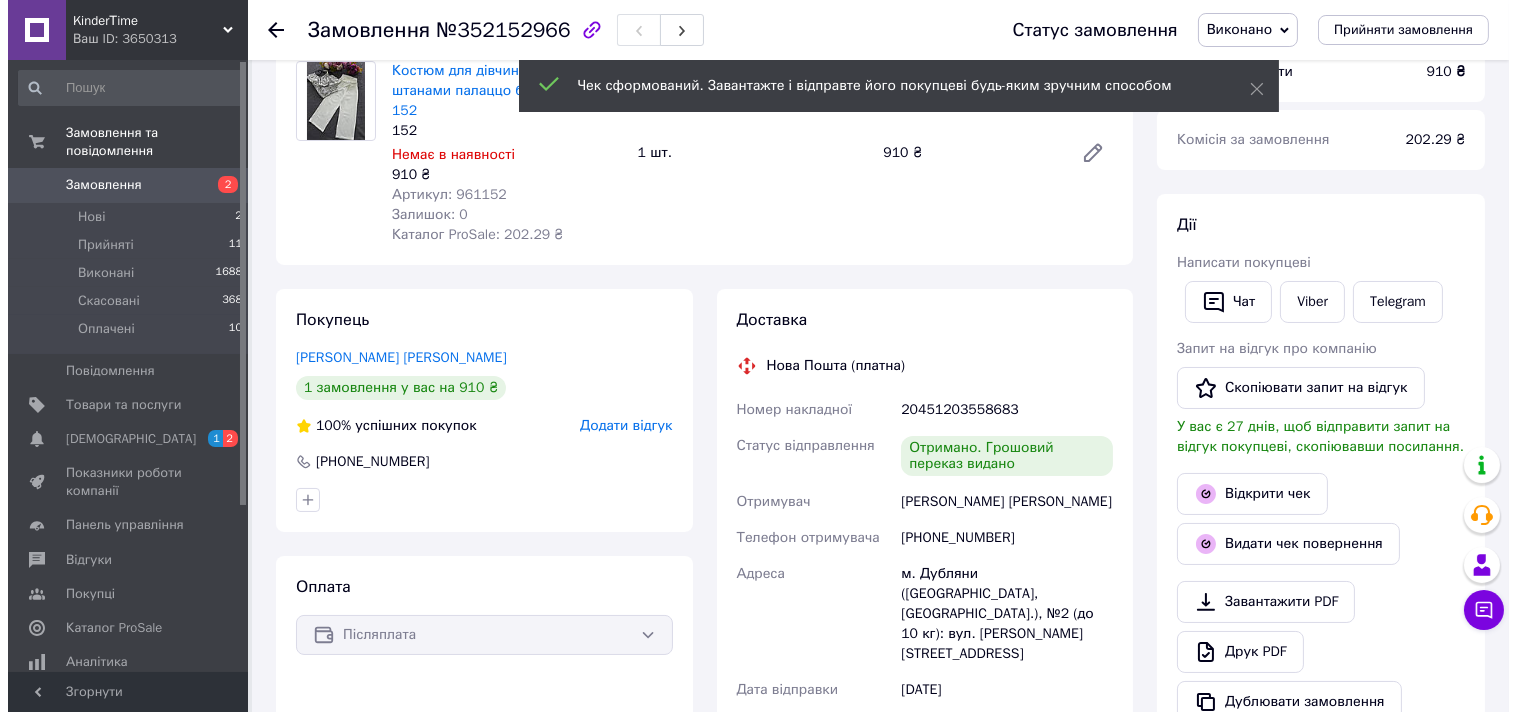 scroll, scrollTop: 0, scrollLeft: 0, axis: both 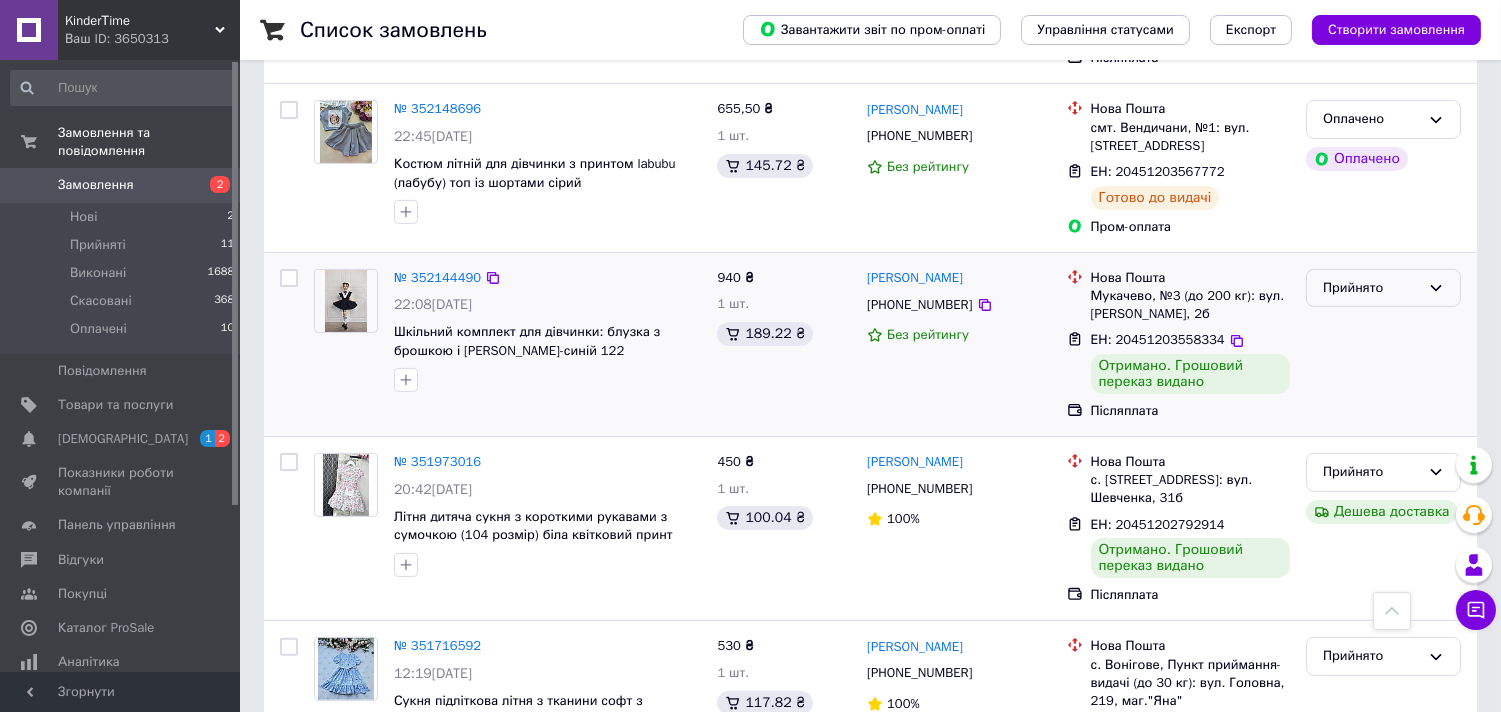 click on "Прийнято" at bounding box center (1371, 288) 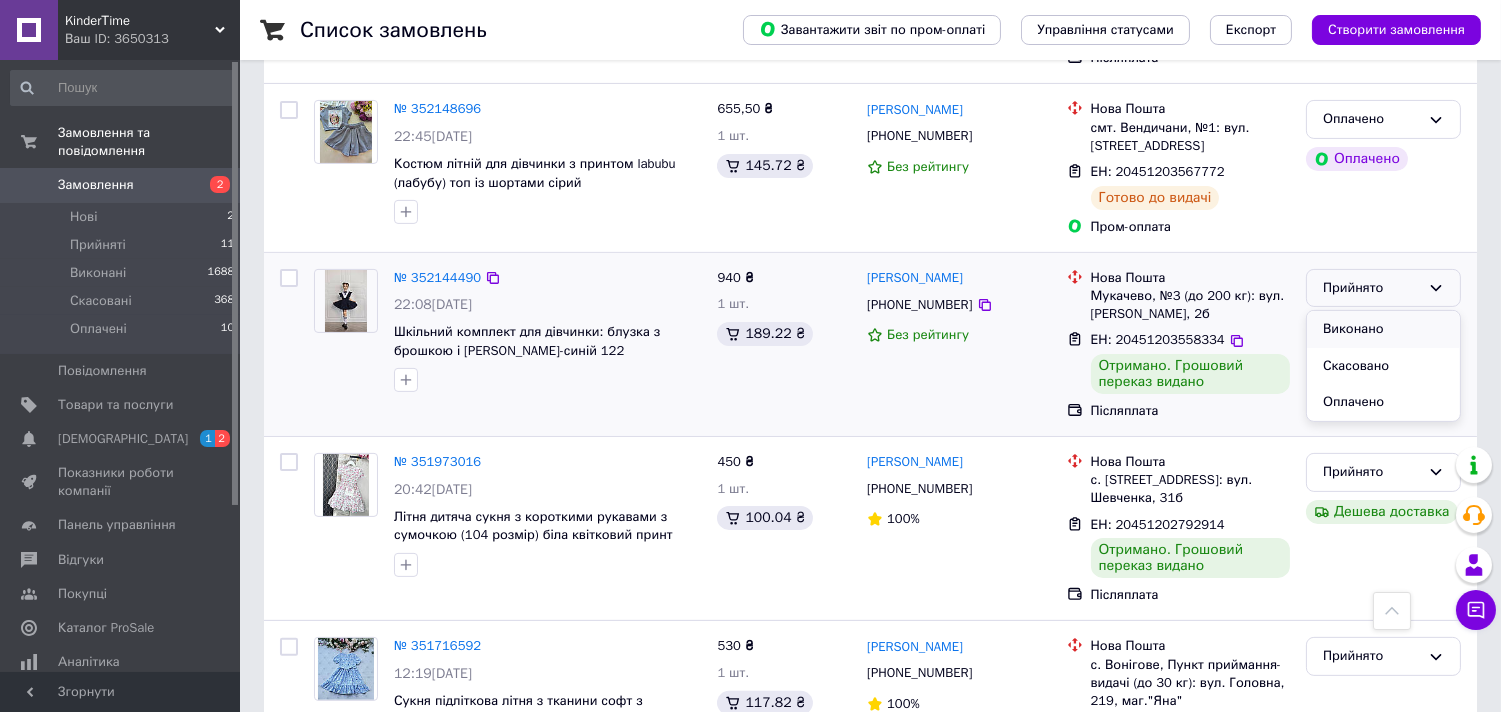 click on "Виконано" at bounding box center [1383, 329] 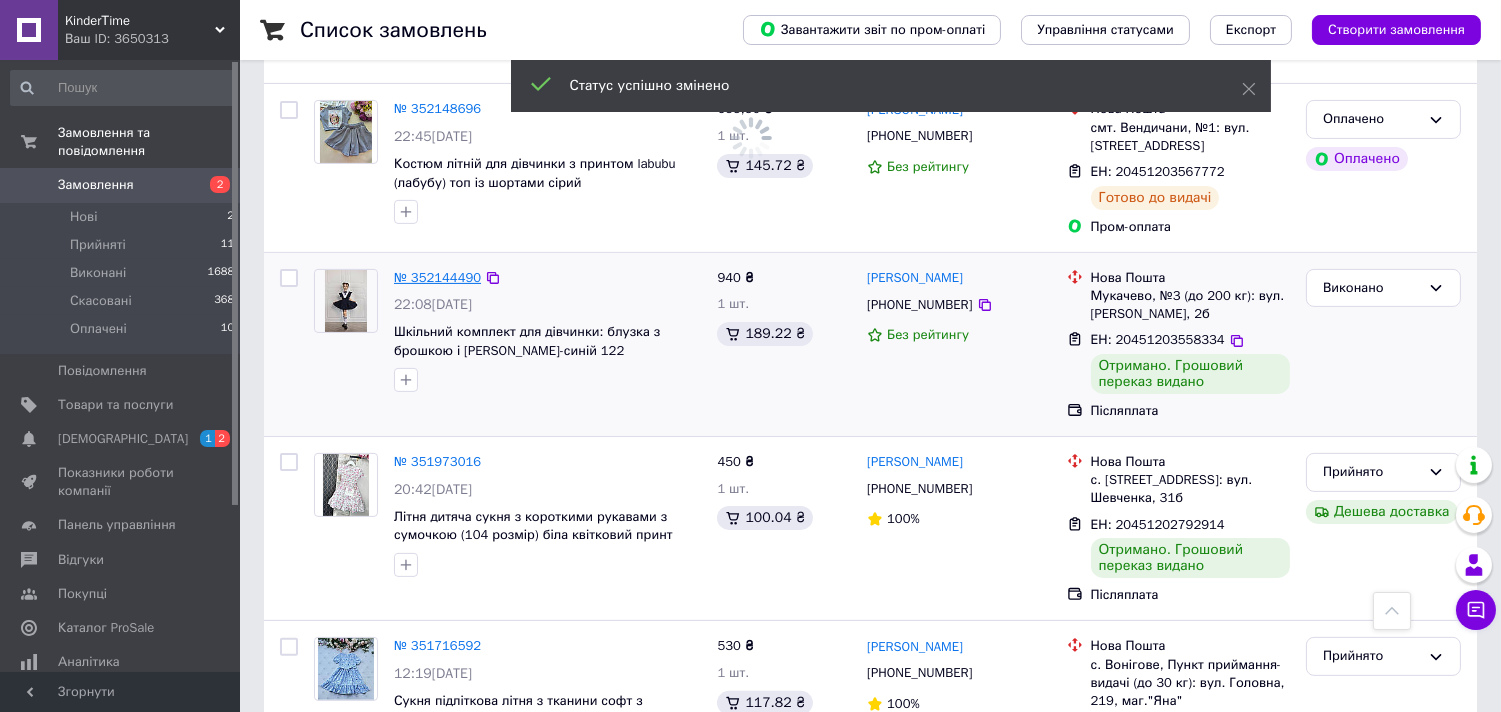 click on "№ 352144490" at bounding box center [437, 277] 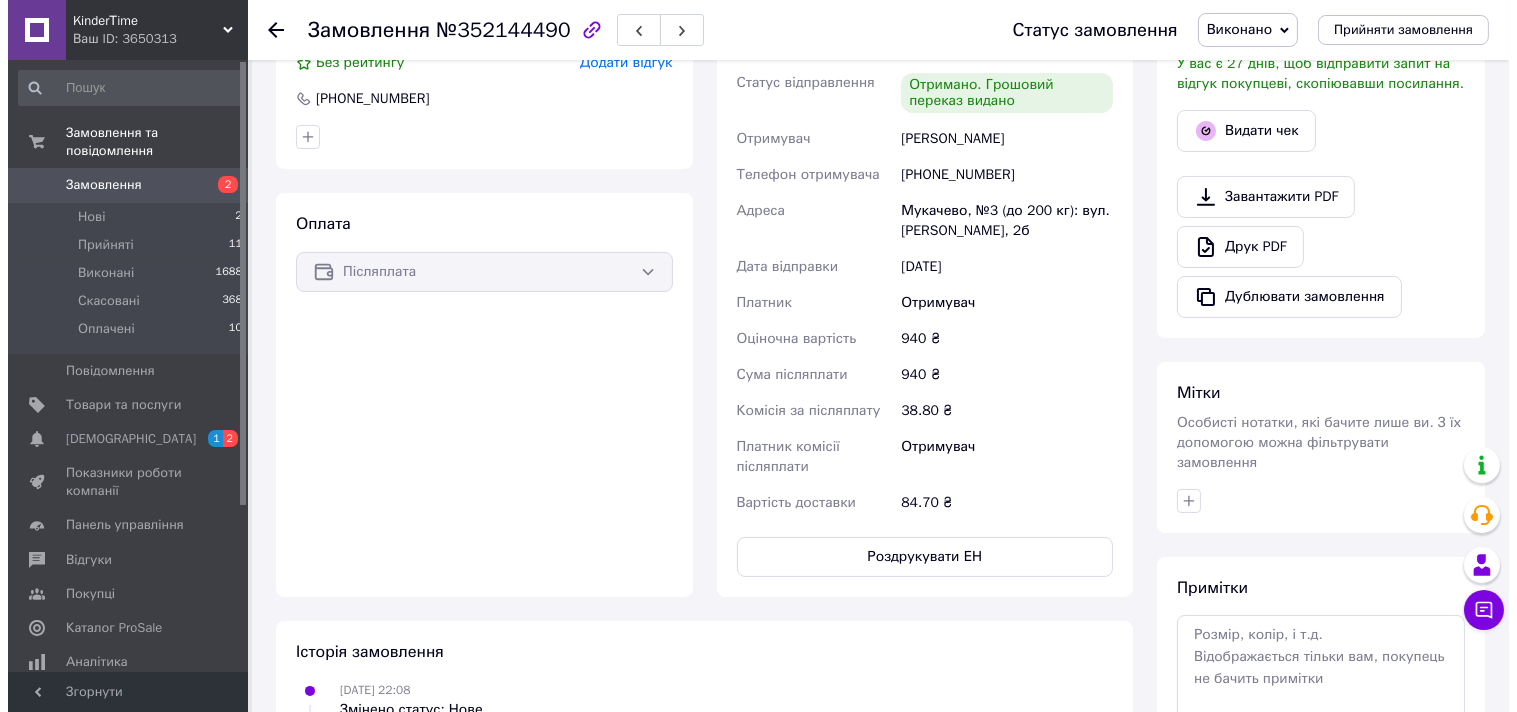scroll, scrollTop: 531, scrollLeft: 0, axis: vertical 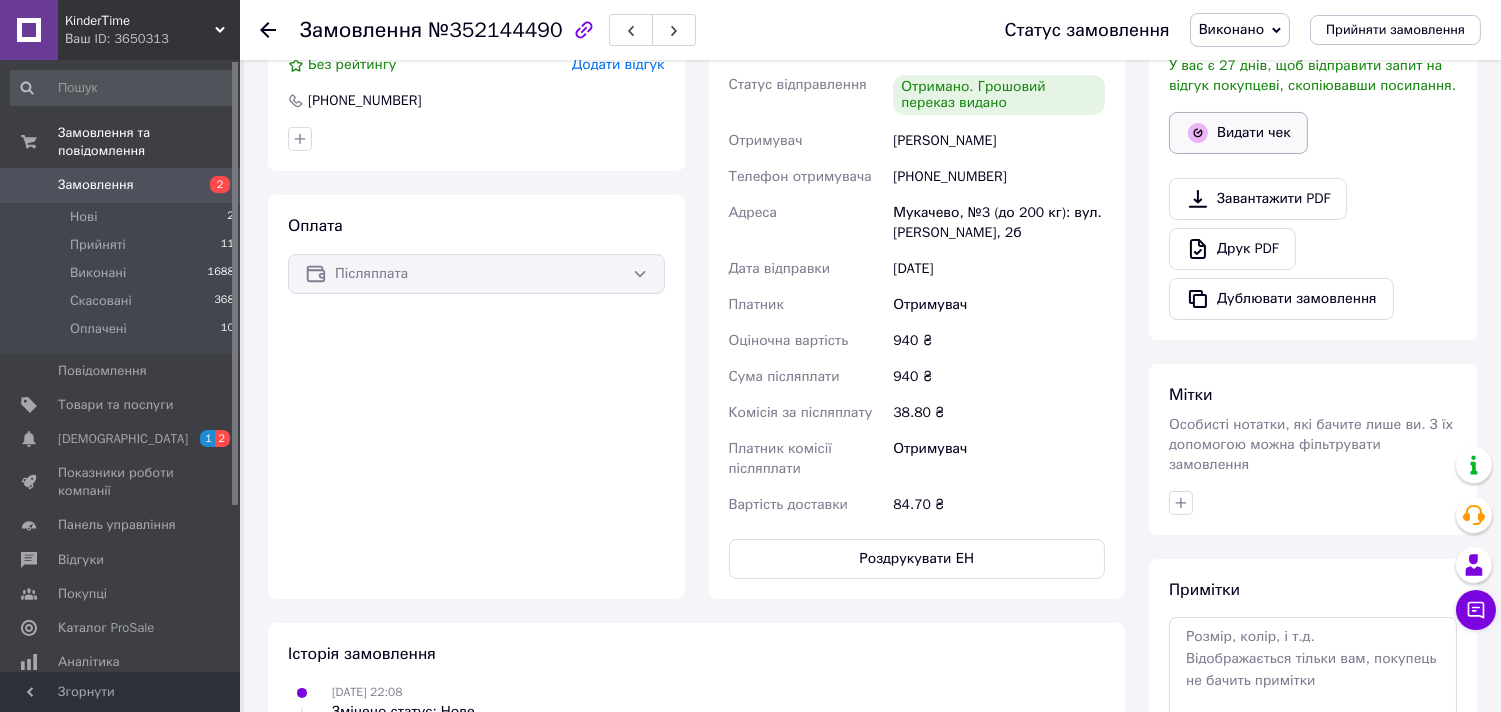 click on "Видати чек" at bounding box center (1238, 133) 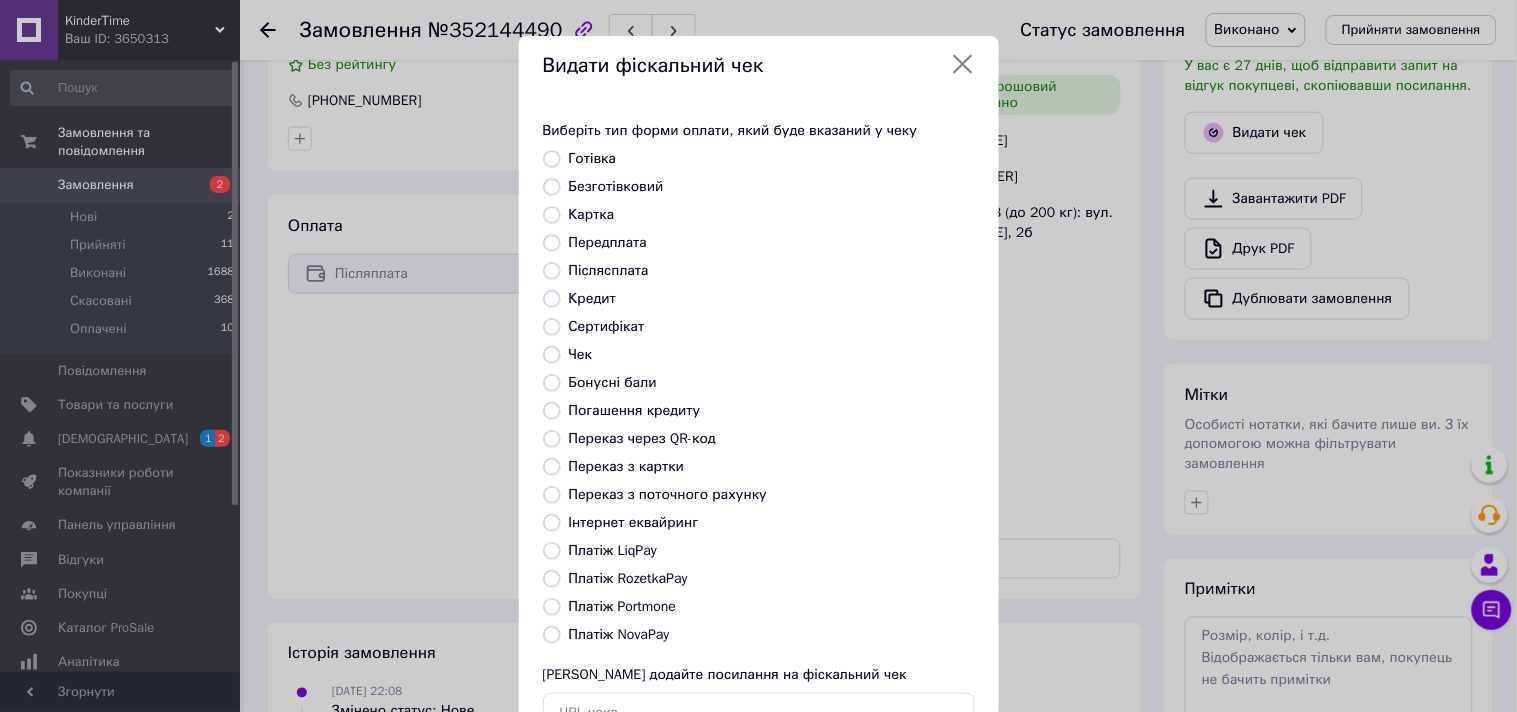 click on "Платіж NovaPay" at bounding box center [552, 635] 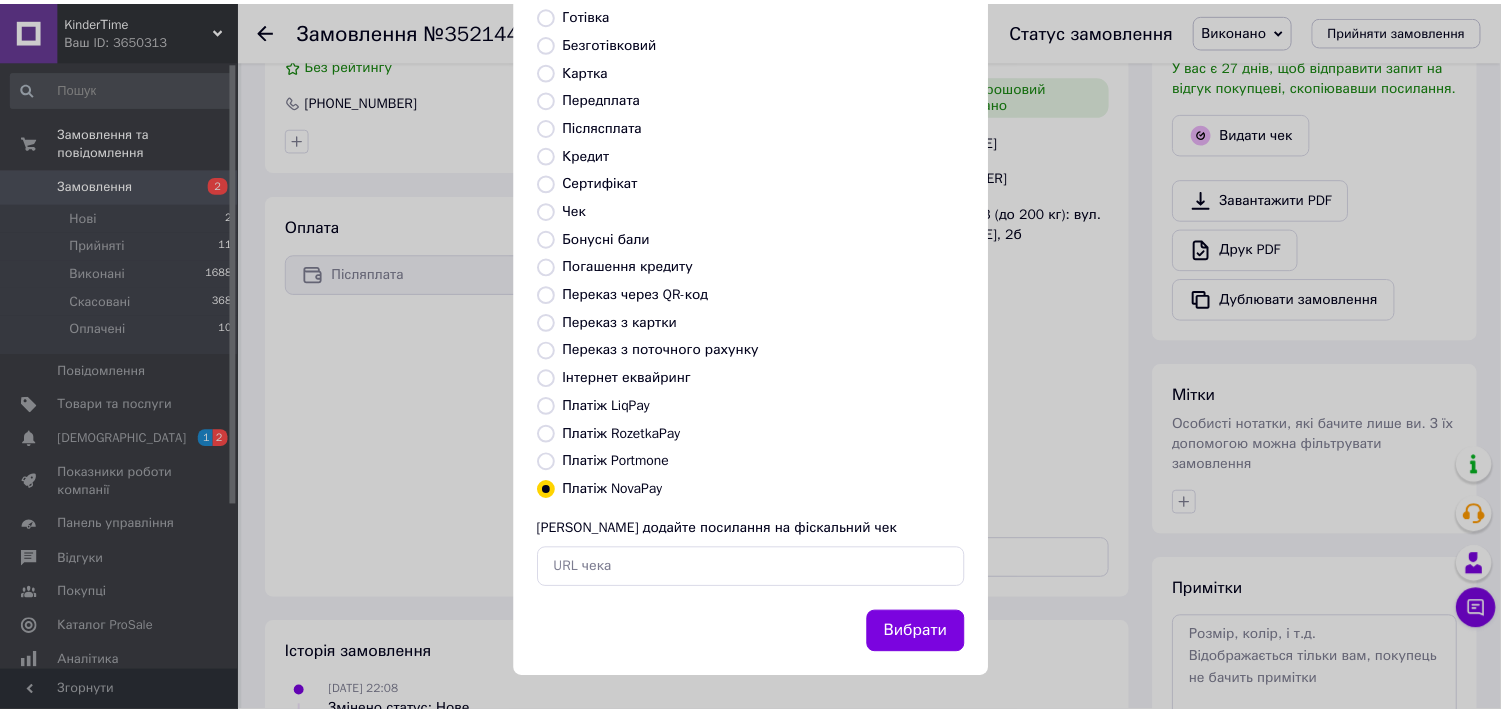 scroll, scrollTop: 147, scrollLeft: 0, axis: vertical 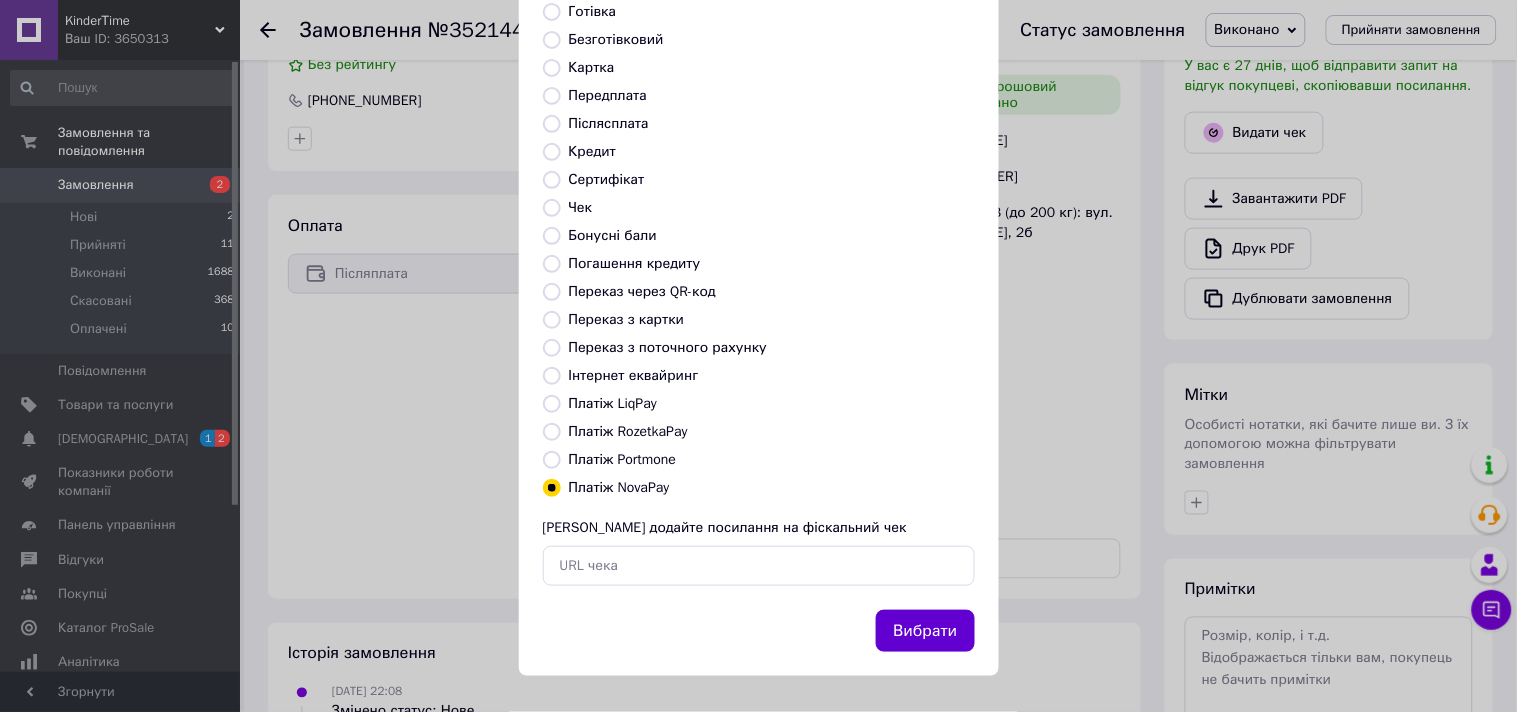 click on "Вибрати" at bounding box center [925, 631] 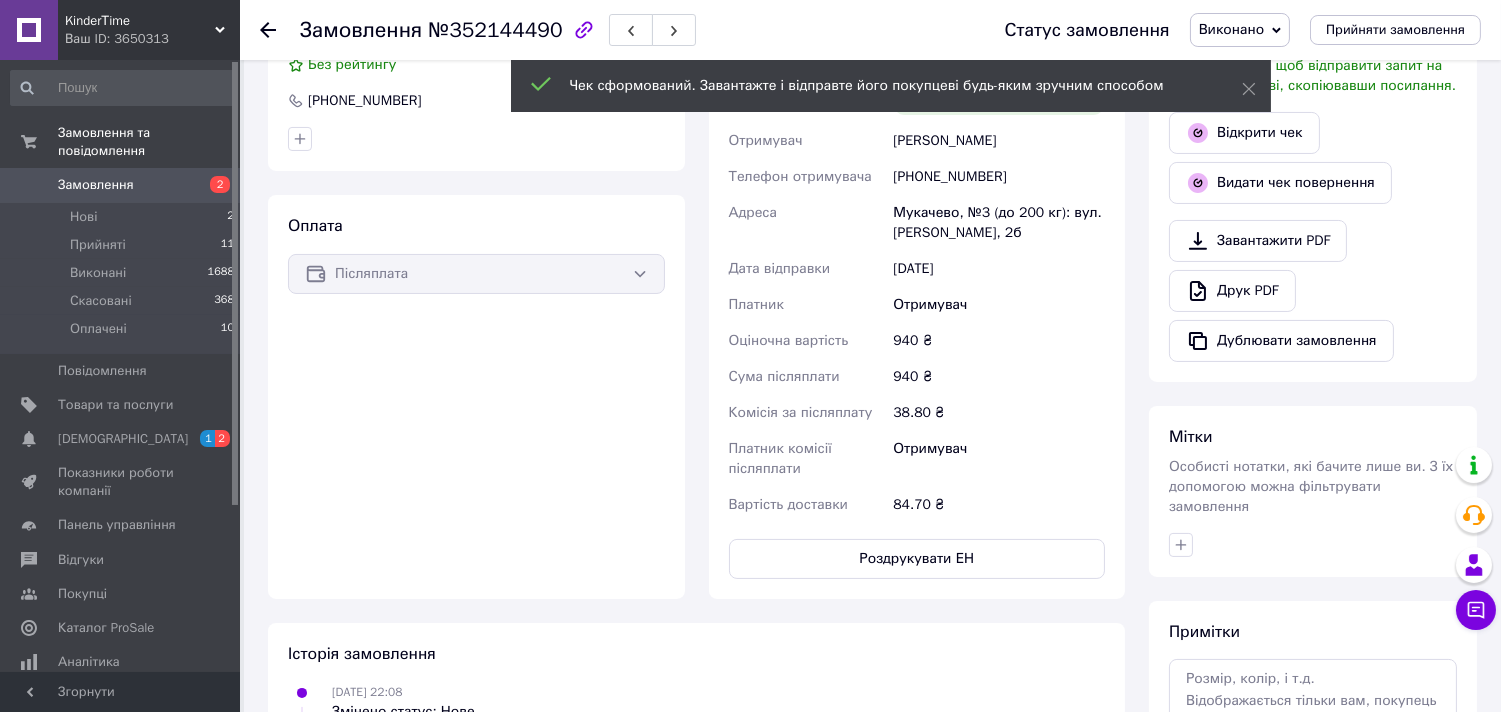 click on "Замовлення" at bounding box center [96, 185] 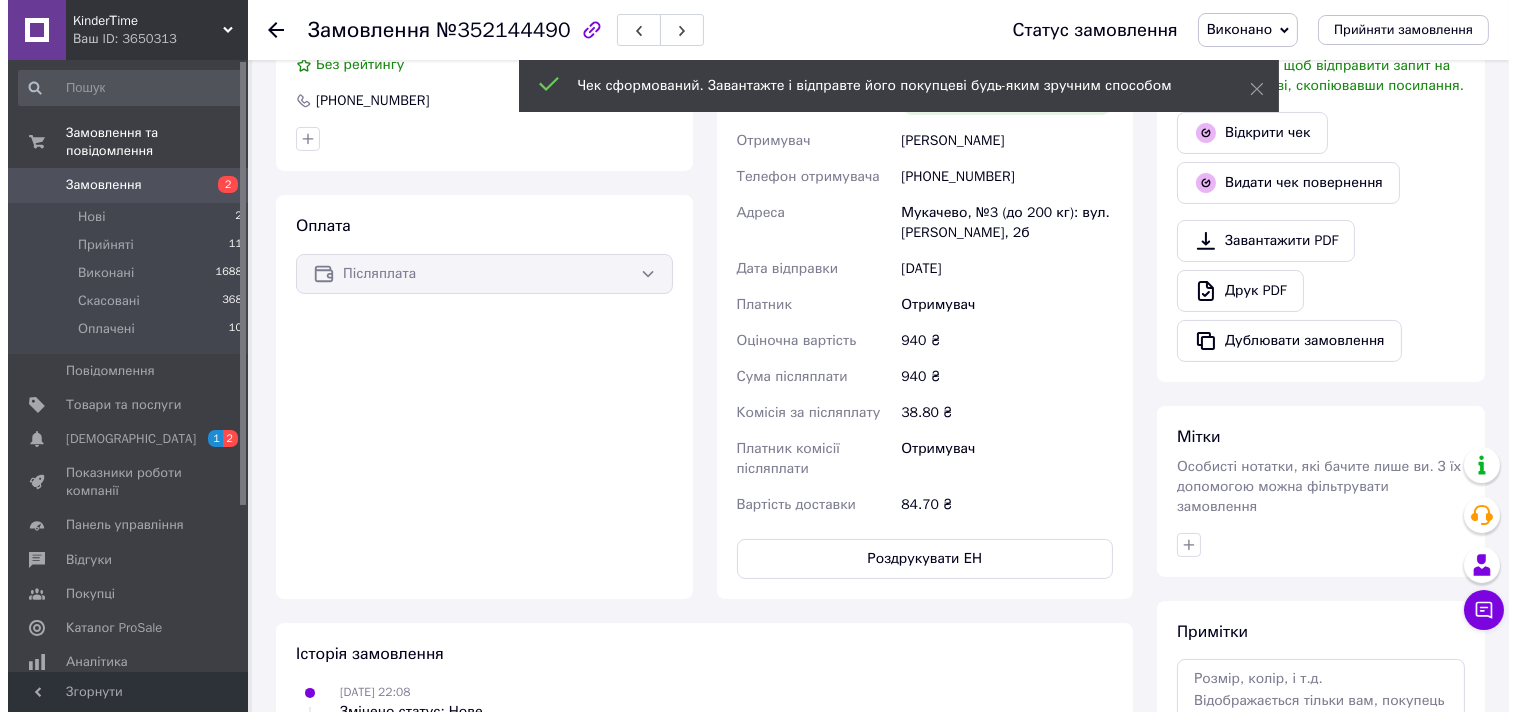 scroll, scrollTop: 0, scrollLeft: 0, axis: both 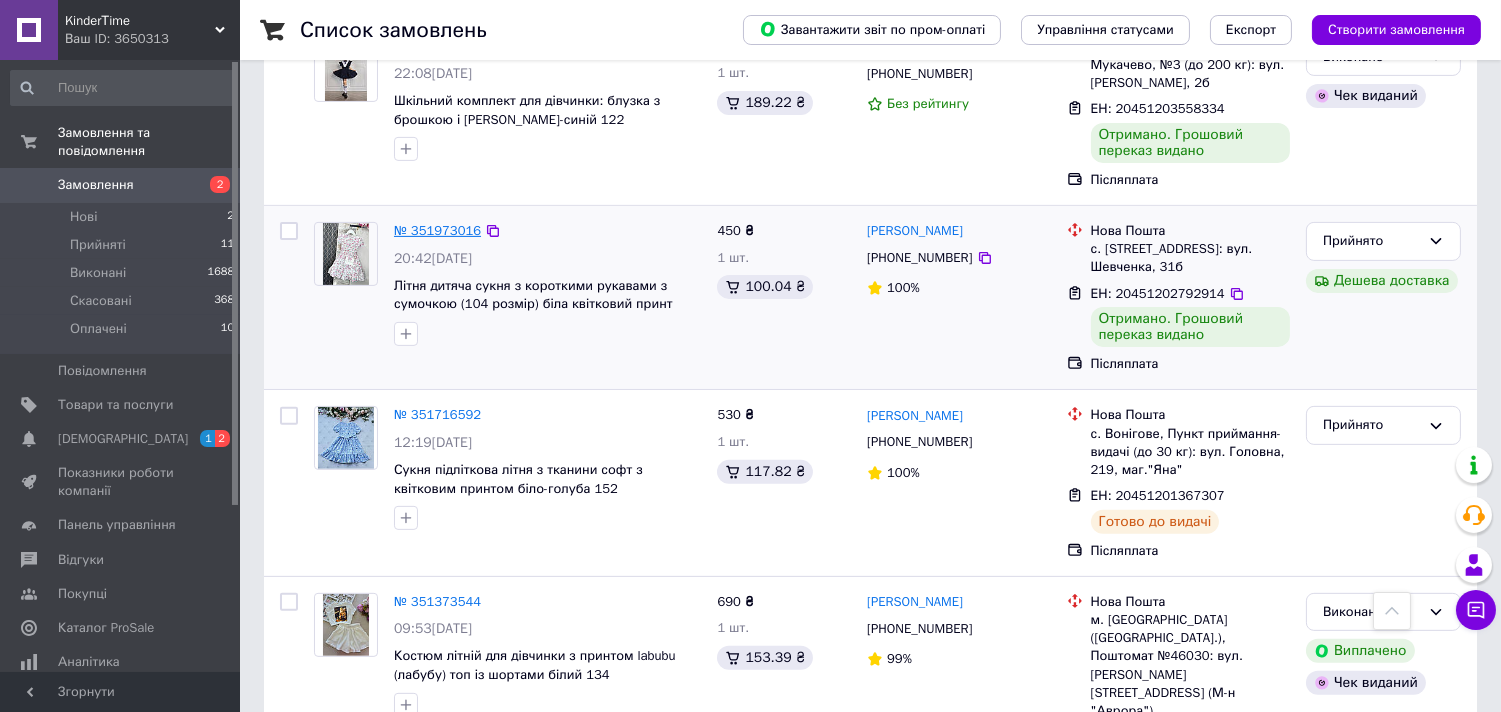 click on "№ 351973016" at bounding box center [437, 230] 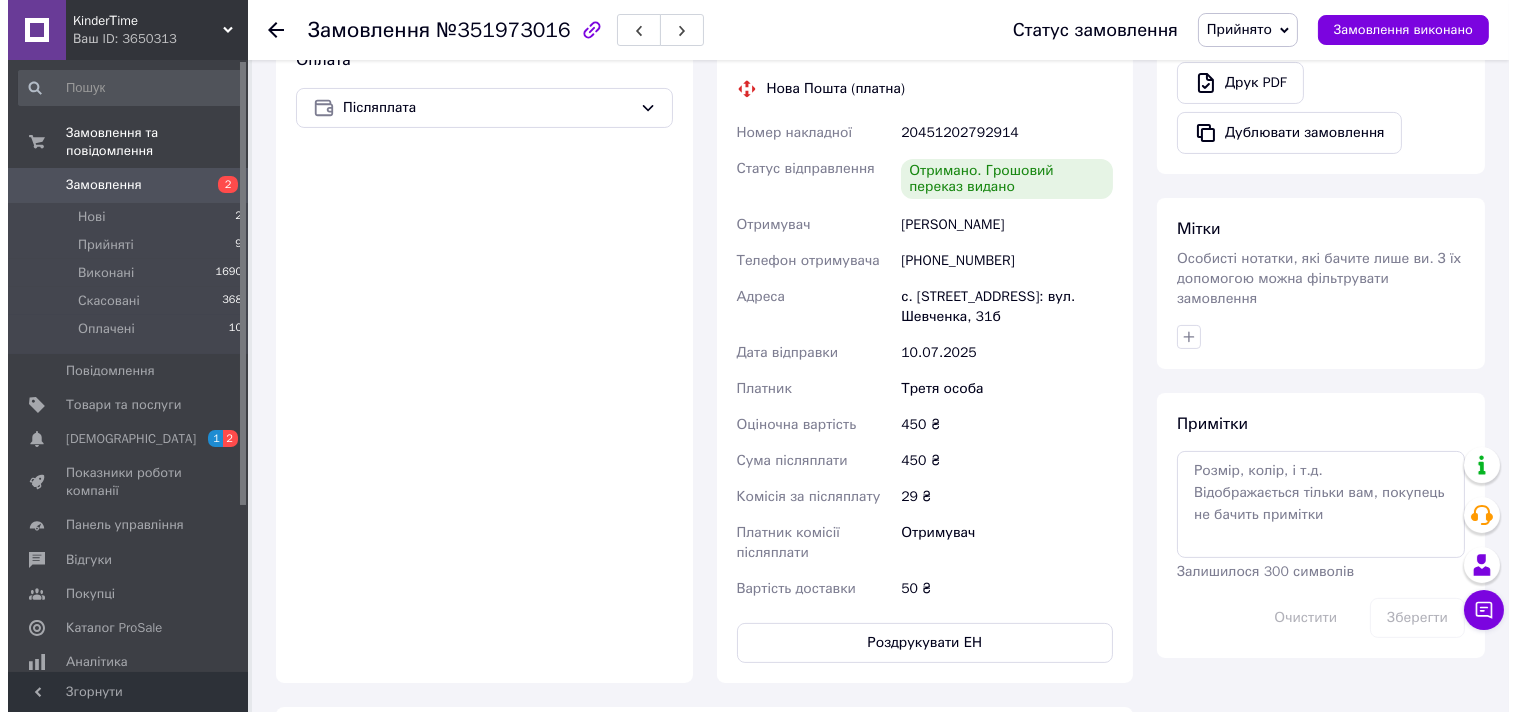scroll, scrollTop: 511, scrollLeft: 0, axis: vertical 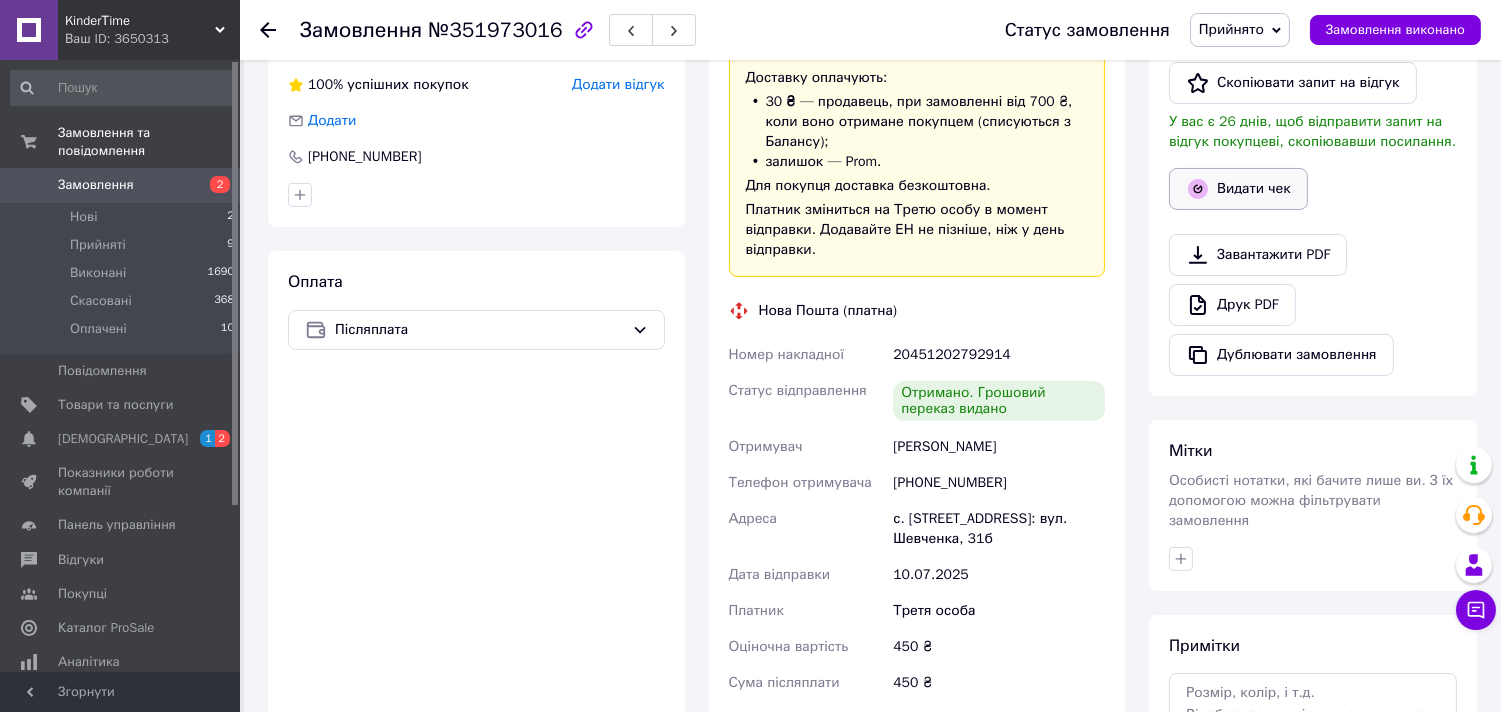 click on "Видати чек" at bounding box center (1238, 189) 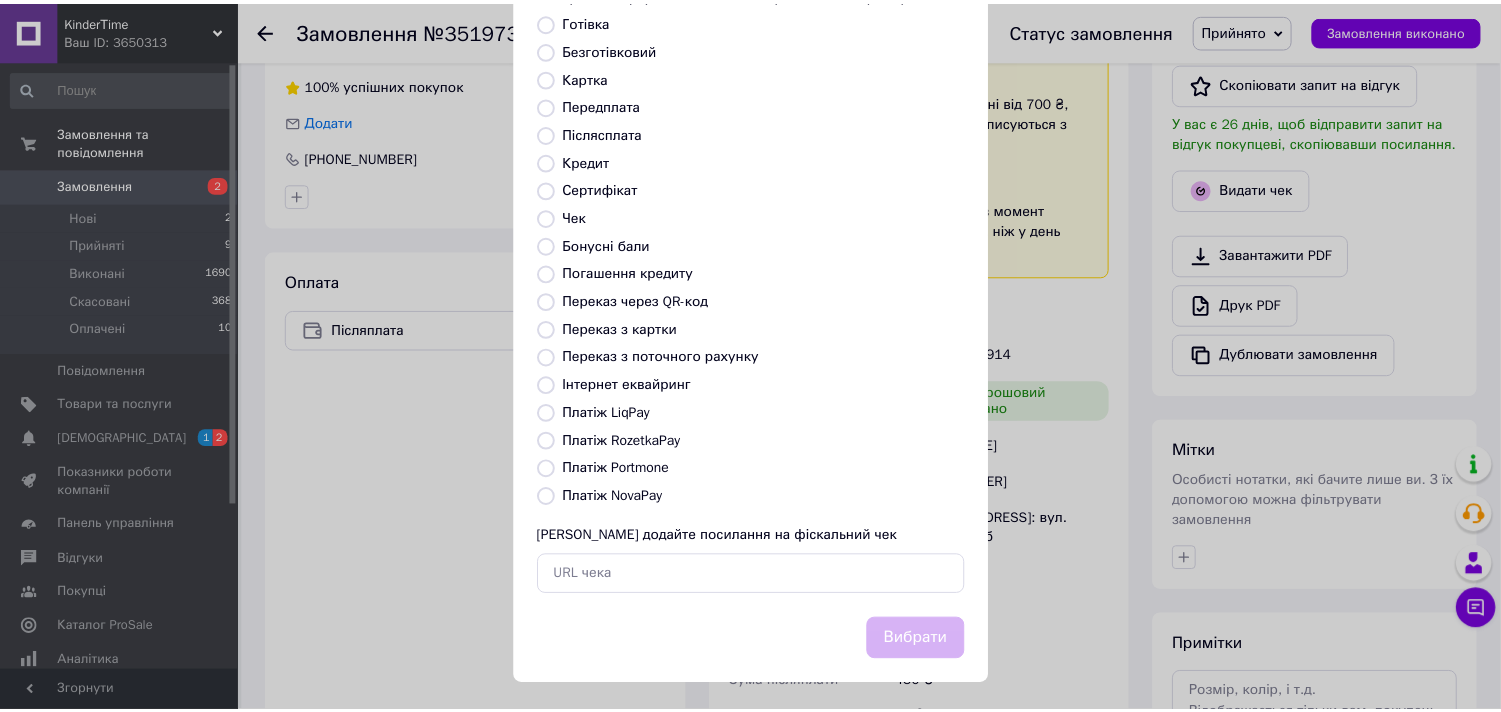scroll, scrollTop: 147, scrollLeft: 0, axis: vertical 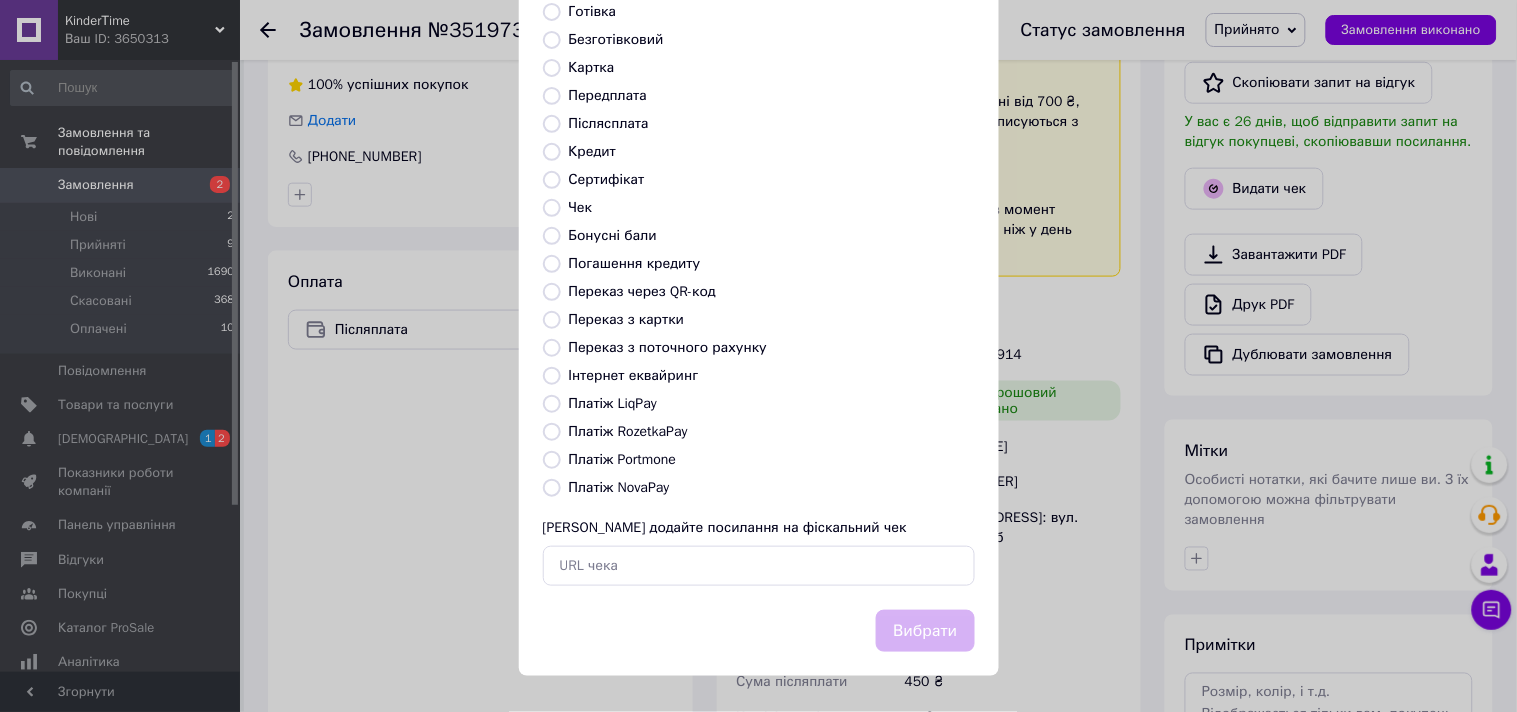 click on "Платіж NovaPay" at bounding box center [552, 488] 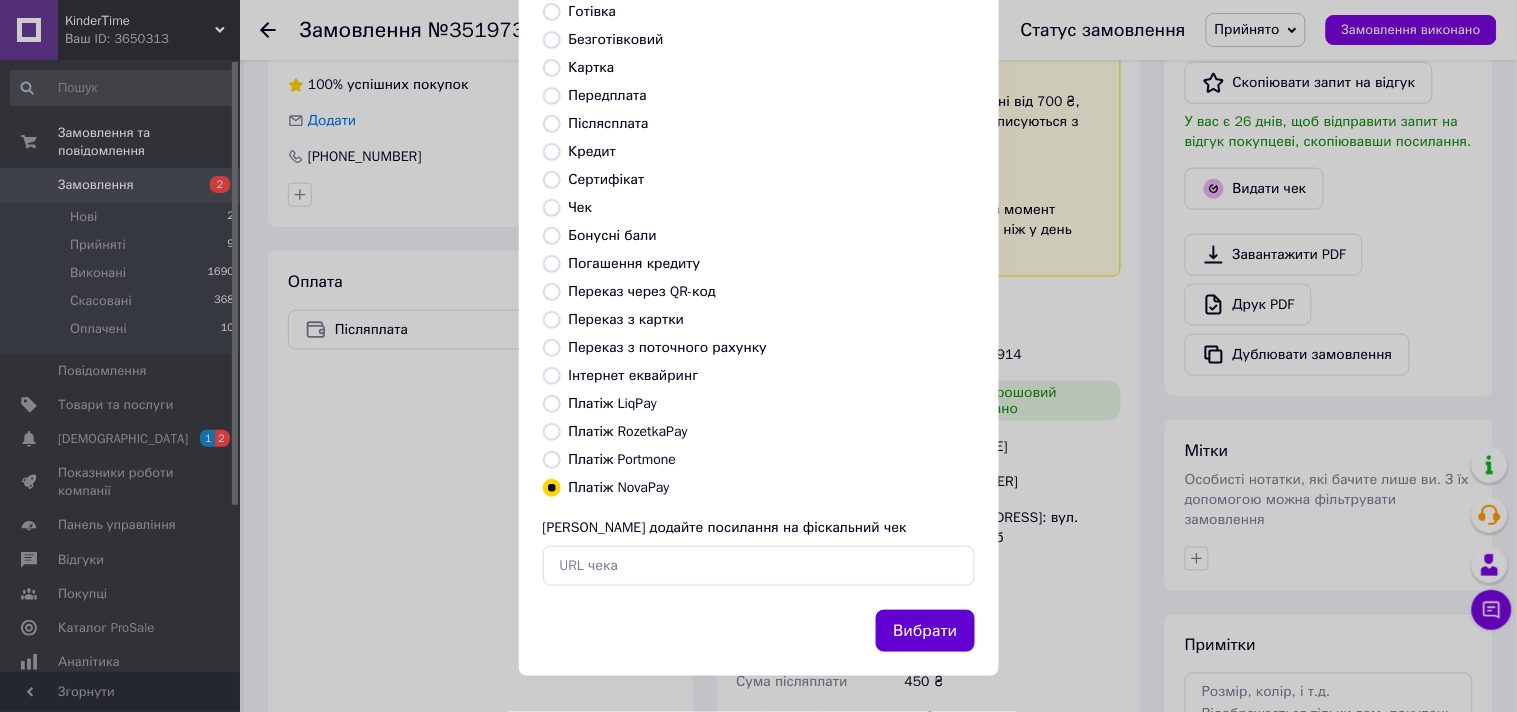click on "Вибрати" at bounding box center [925, 631] 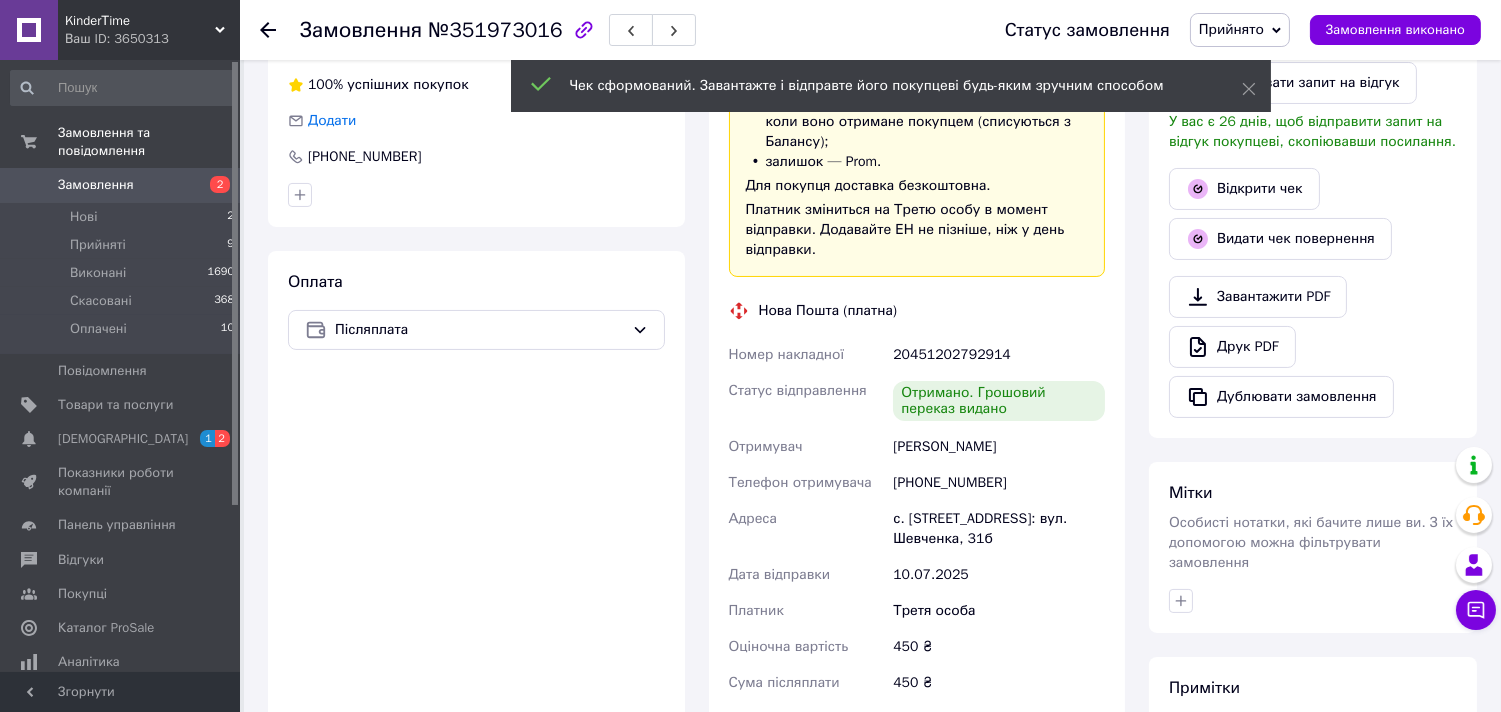 click on "Замовлення" at bounding box center [96, 185] 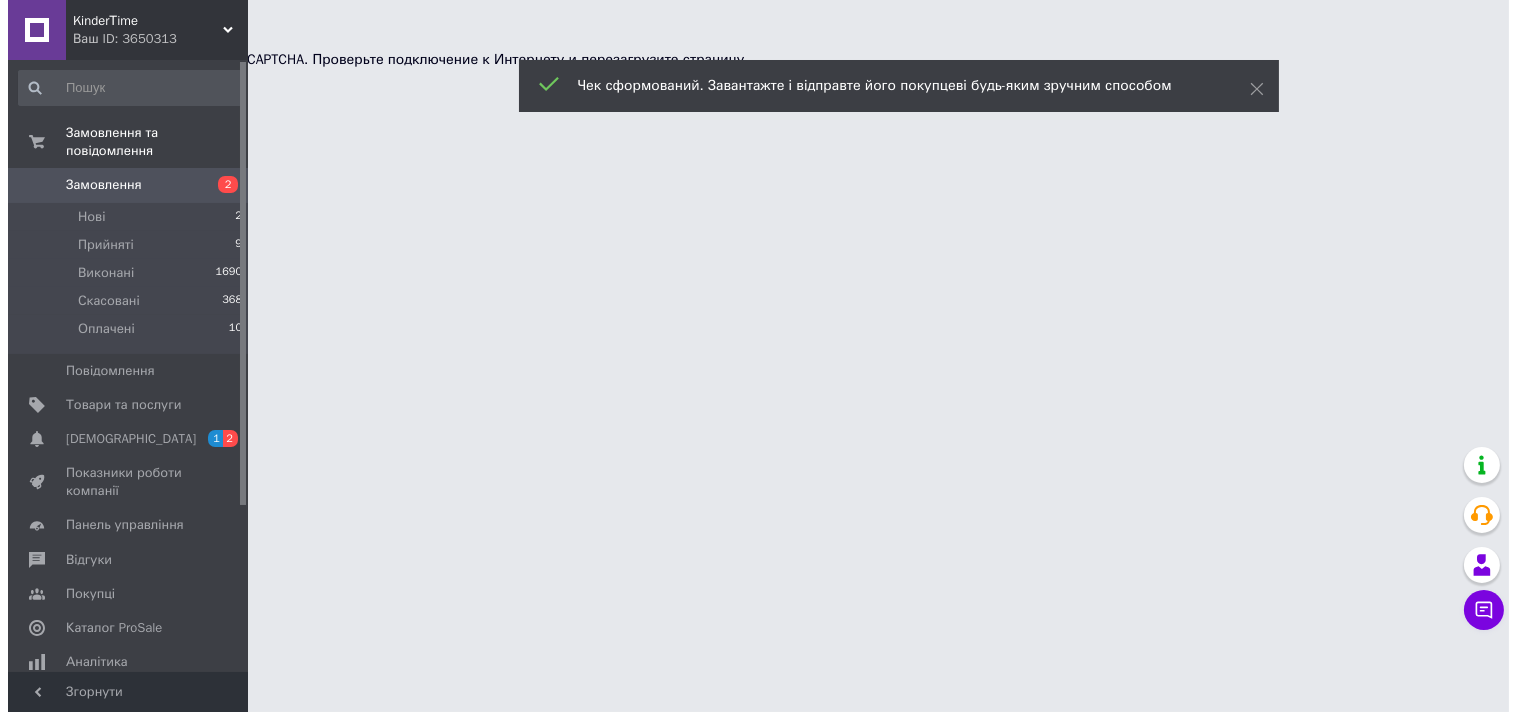 scroll, scrollTop: 0, scrollLeft: 0, axis: both 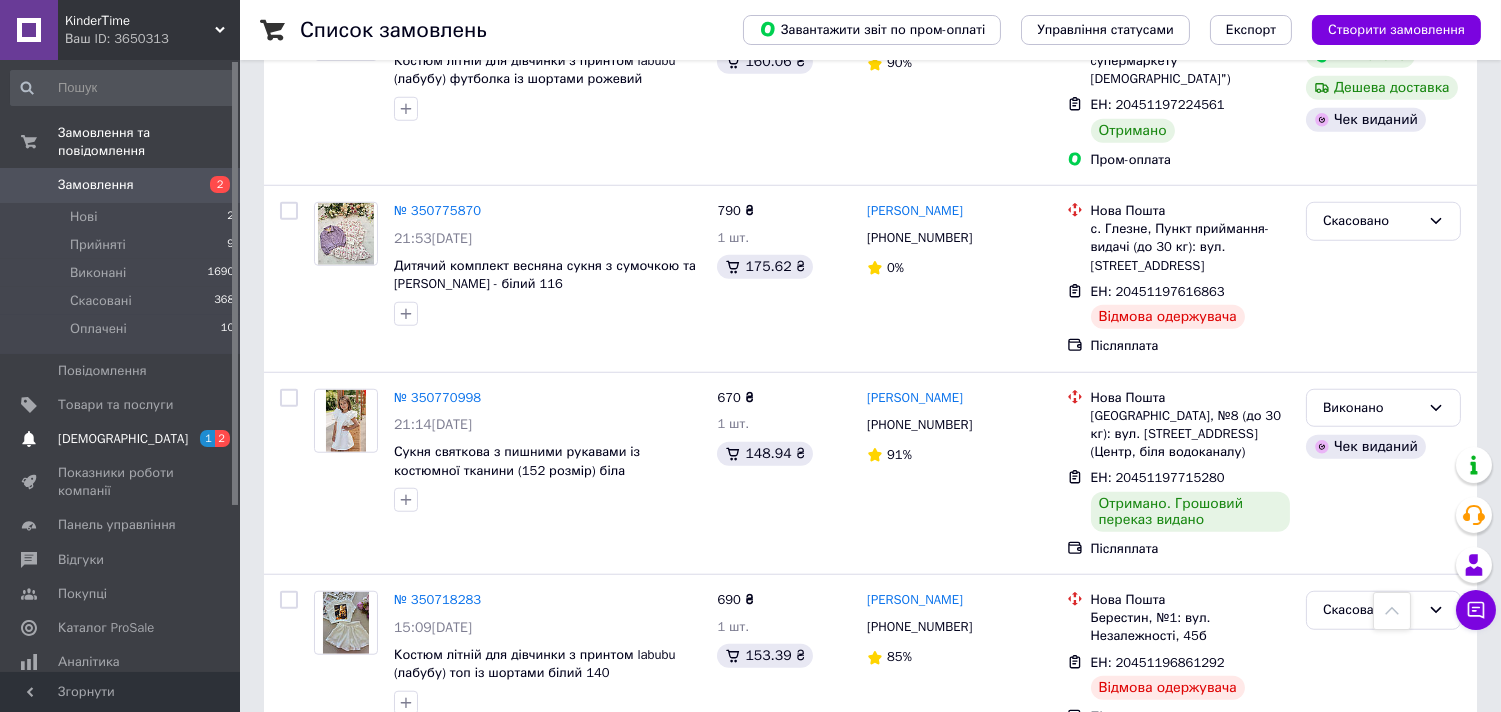 click on "[DEMOGRAPHIC_DATA]" at bounding box center [123, 439] 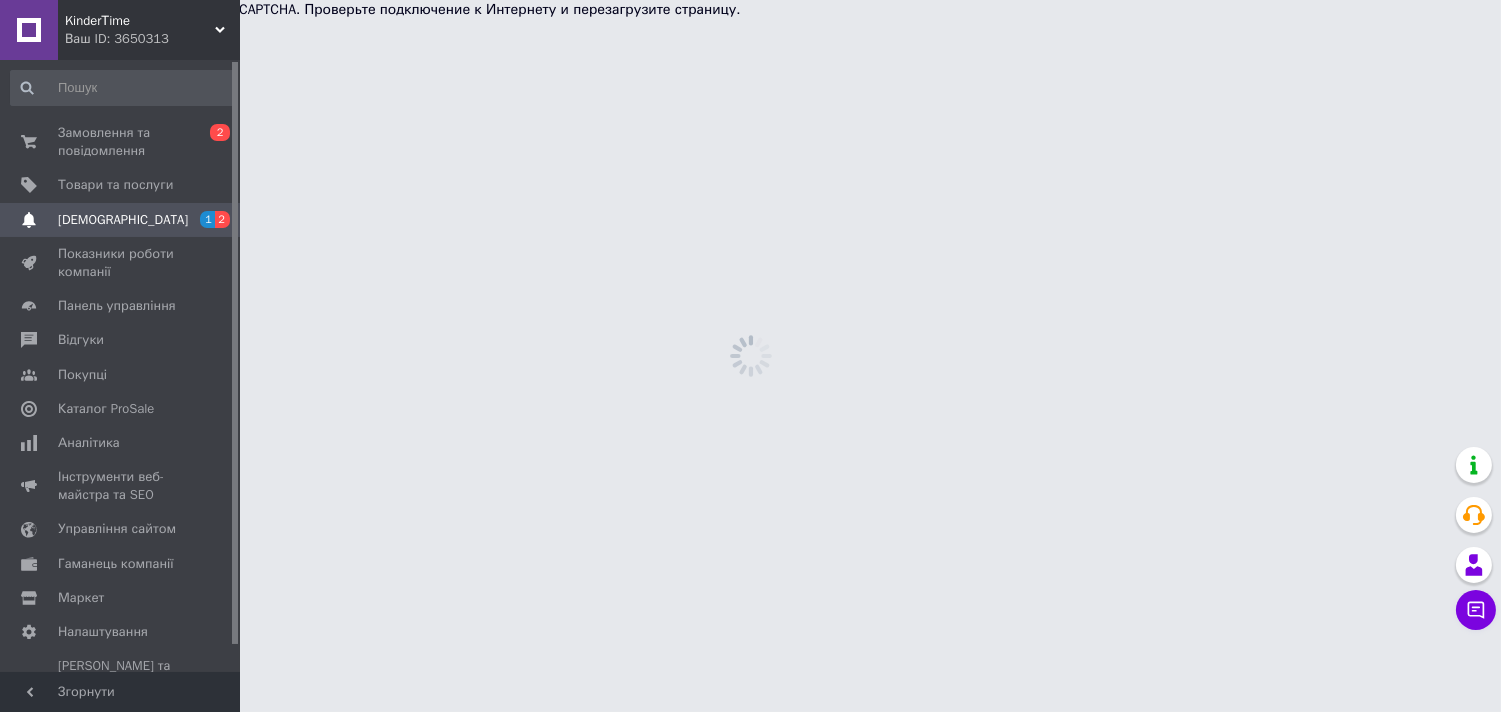 scroll, scrollTop: 0, scrollLeft: 0, axis: both 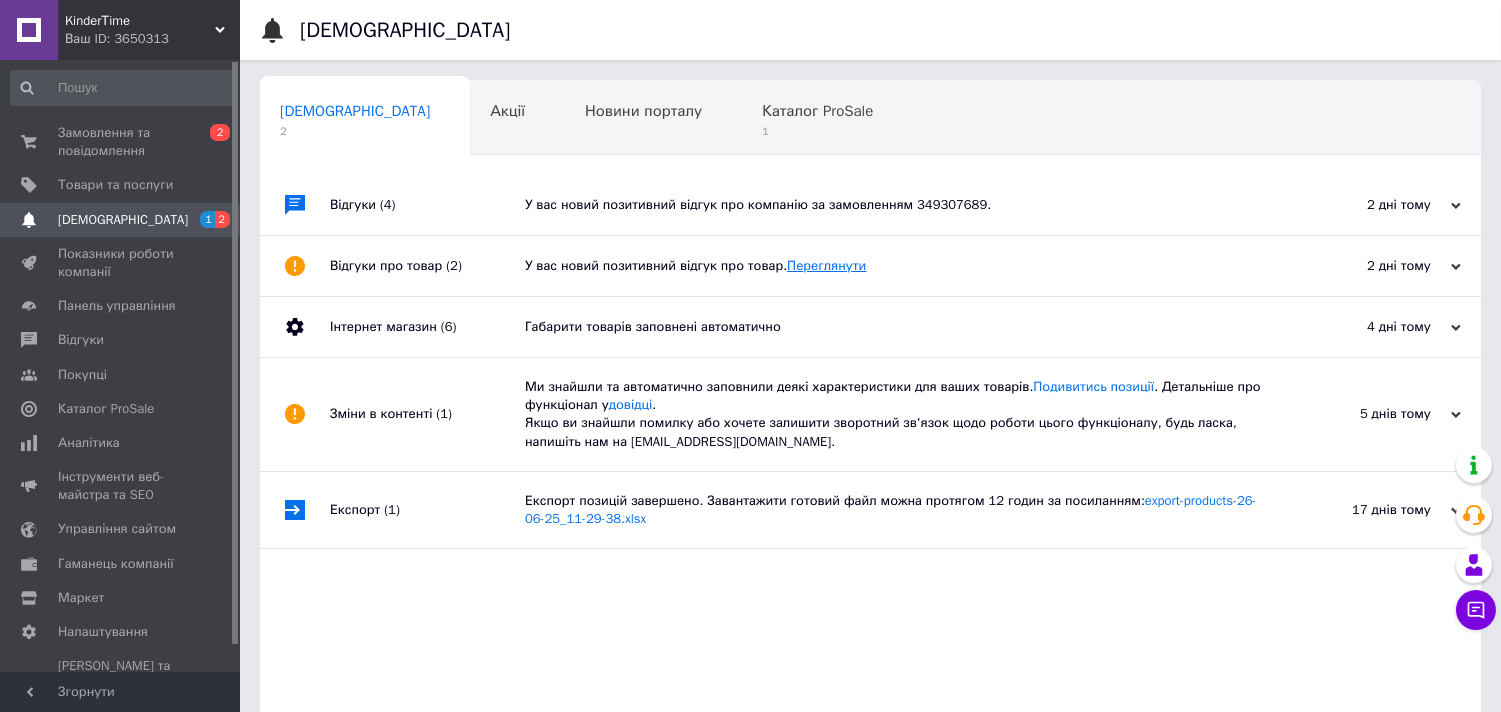 click on "Переглянути" at bounding box center (826, 265) 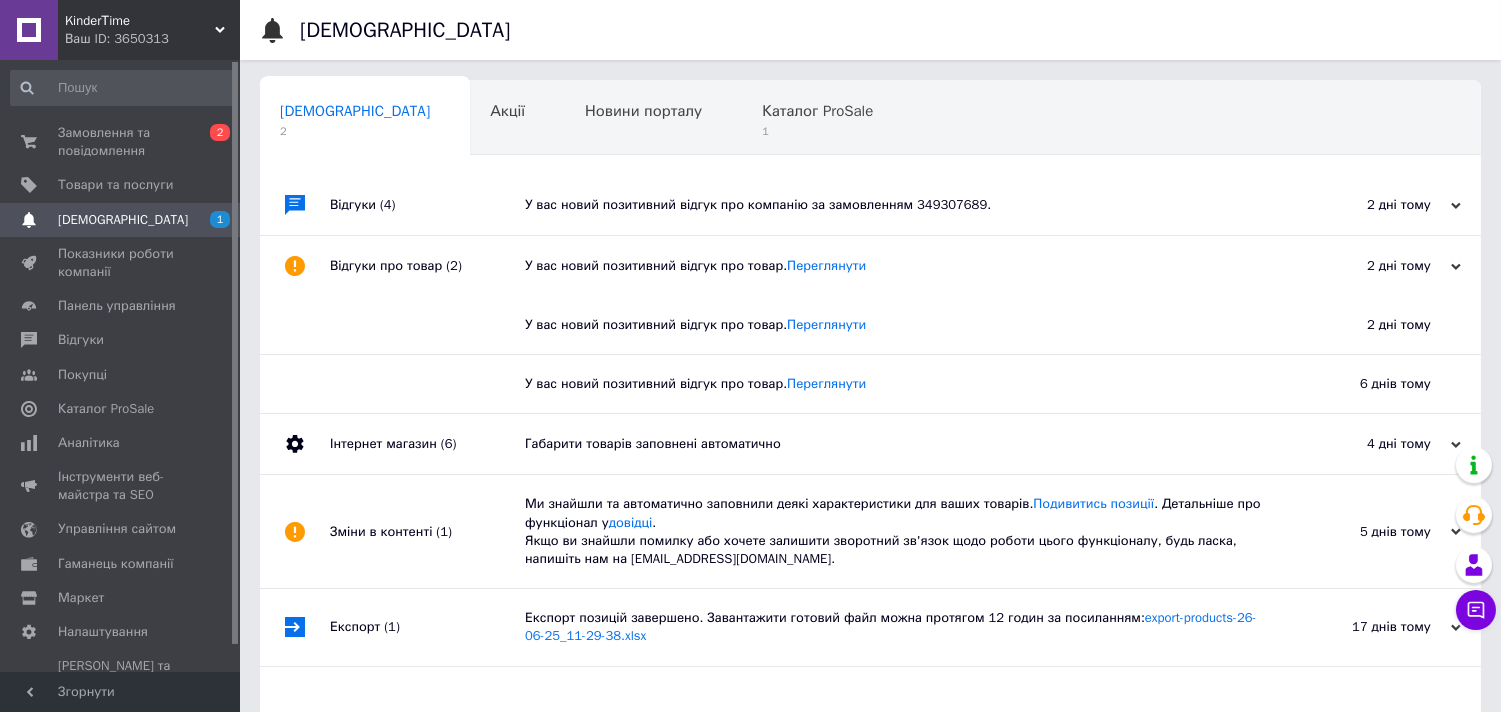 click on "У вас новий позитивний відгук про компанію за замовленням 349307689." at bounding box center (893, 205) 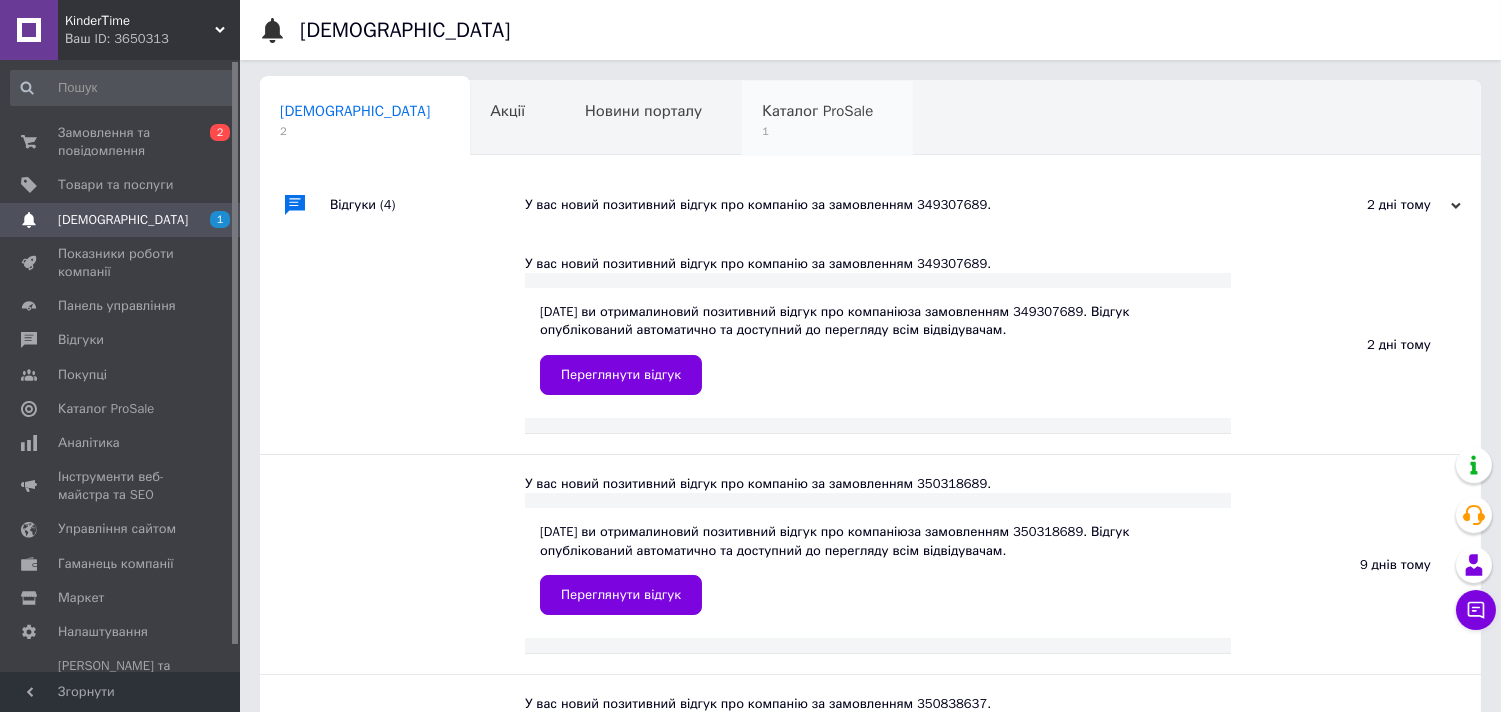 click on "Каталог ProSale" at bounding box center (817, 111) 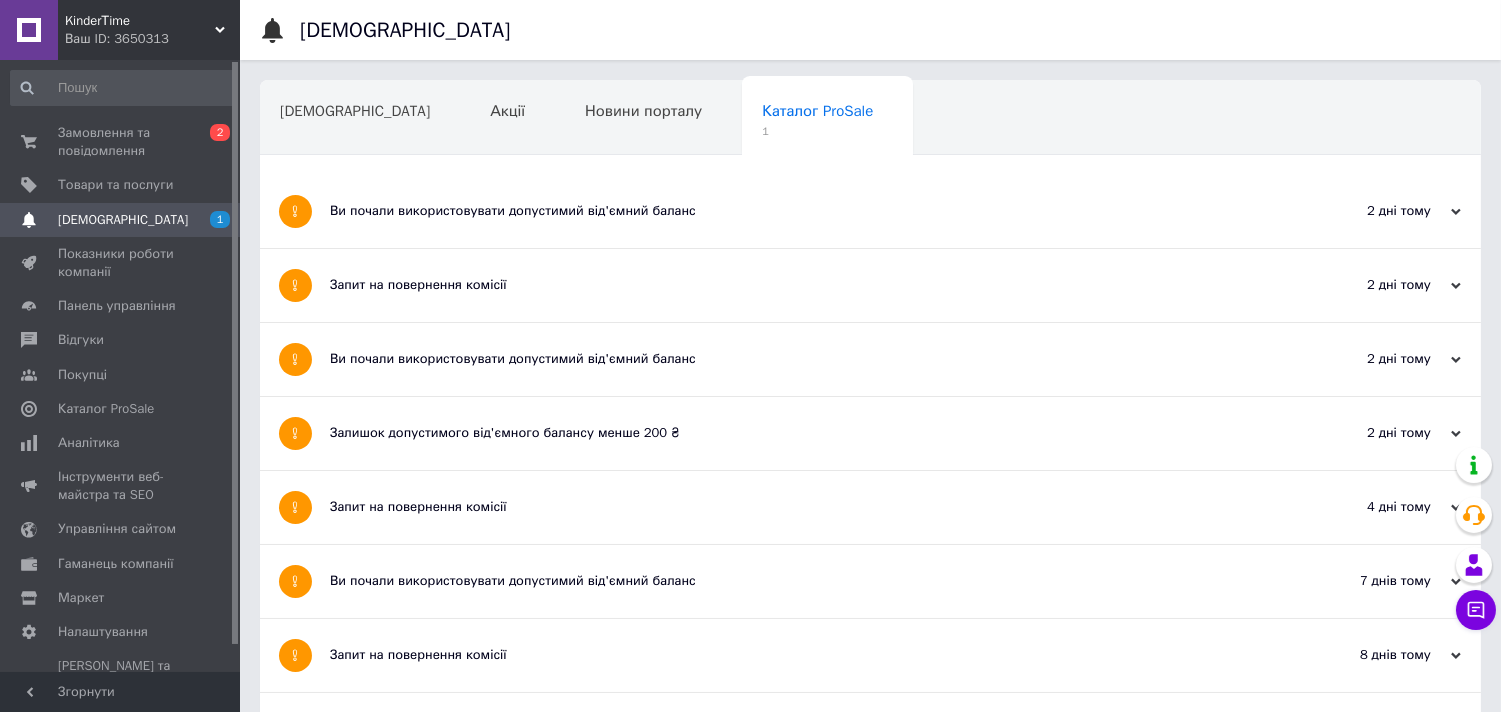 click on "Ви почали використовувати допустимий від'ємний баланс" at bounding box center [795, 211] 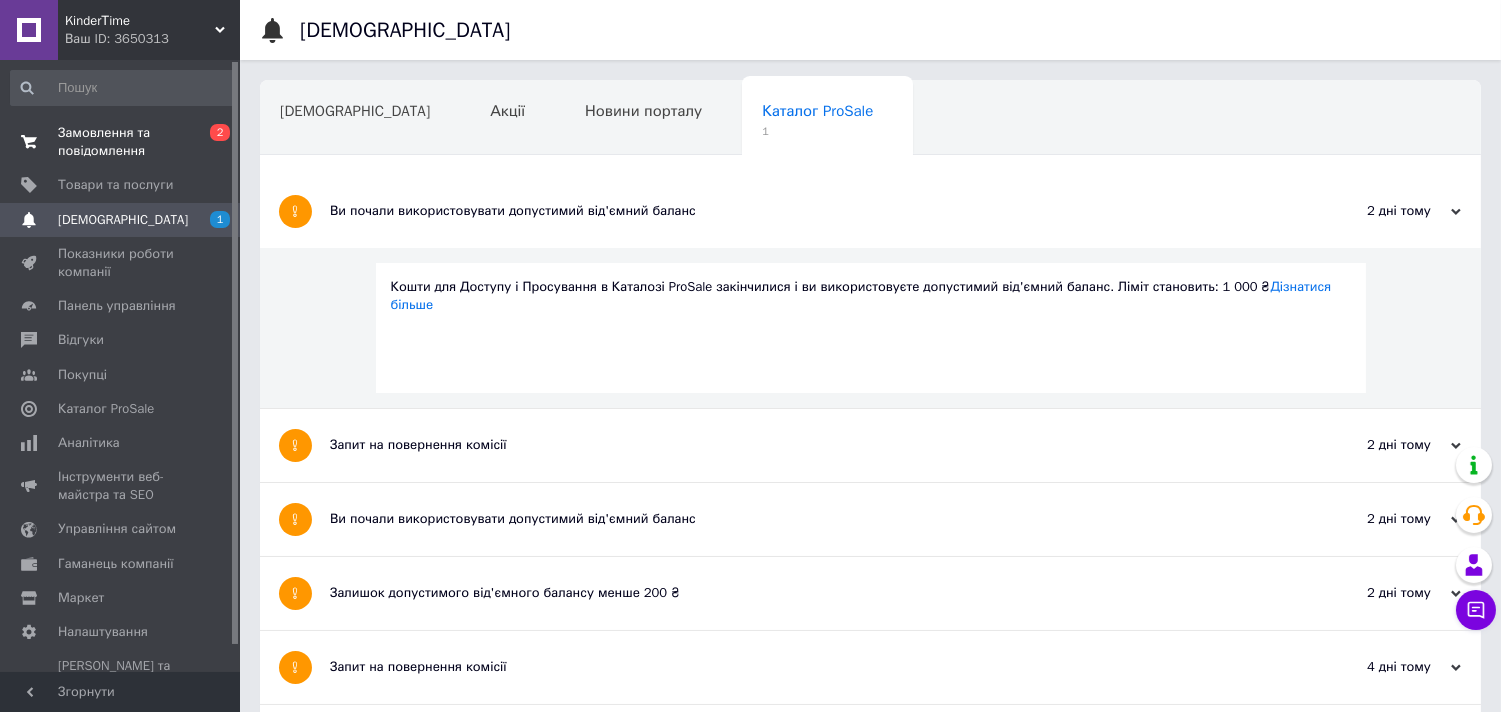 click on "Замовлення та повідомлення" at bounding box center (121, 142) 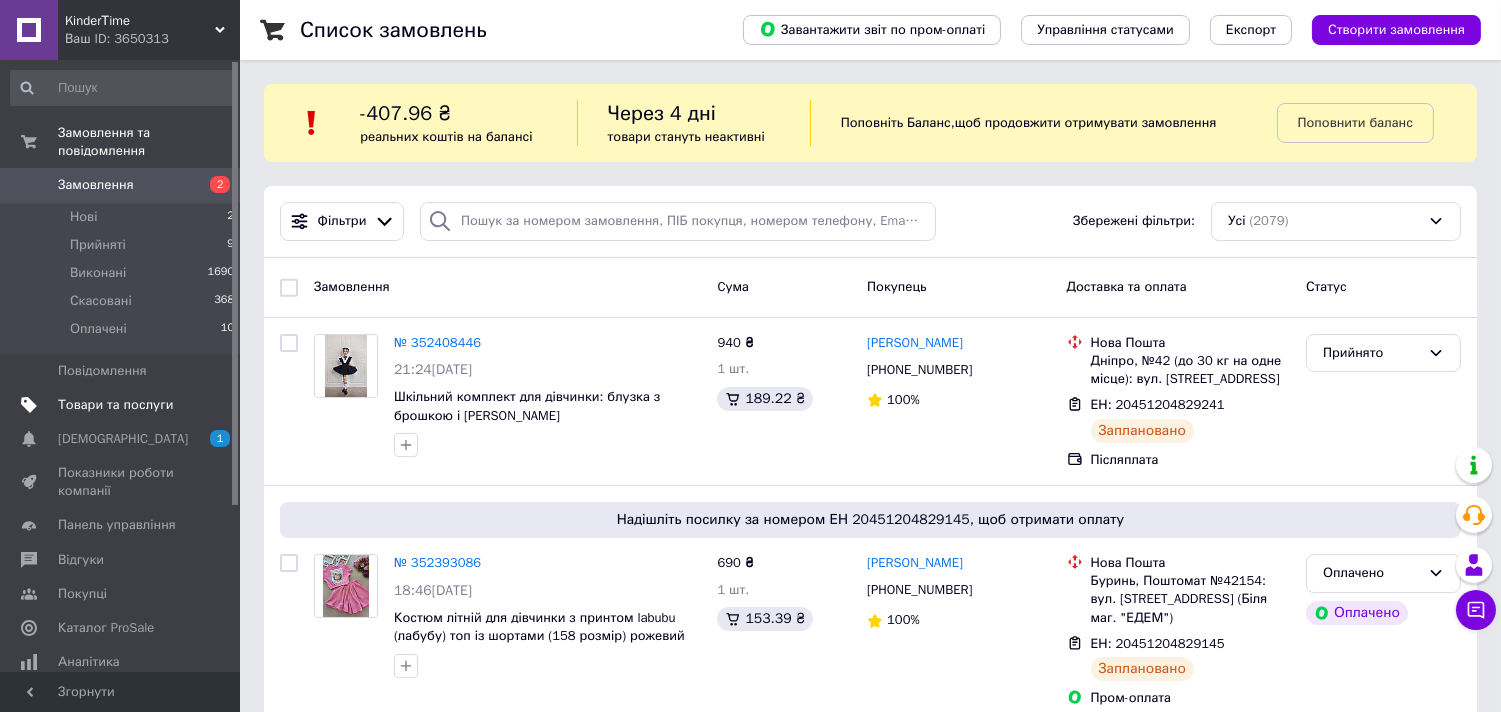click on "Товари та послуги" at bounding box center [115, 405] 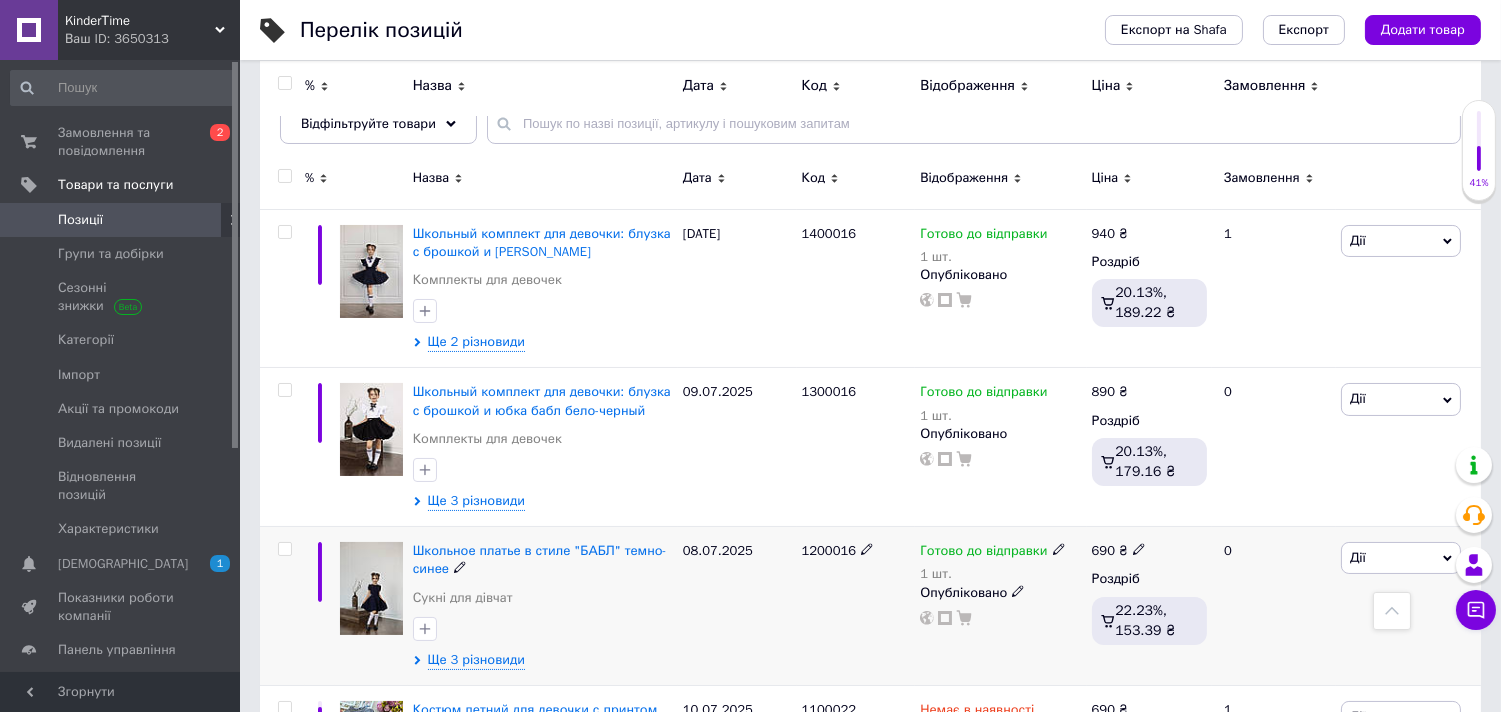 scroll, scrollTop: 555, scrollLeft: 0, axis: vertical 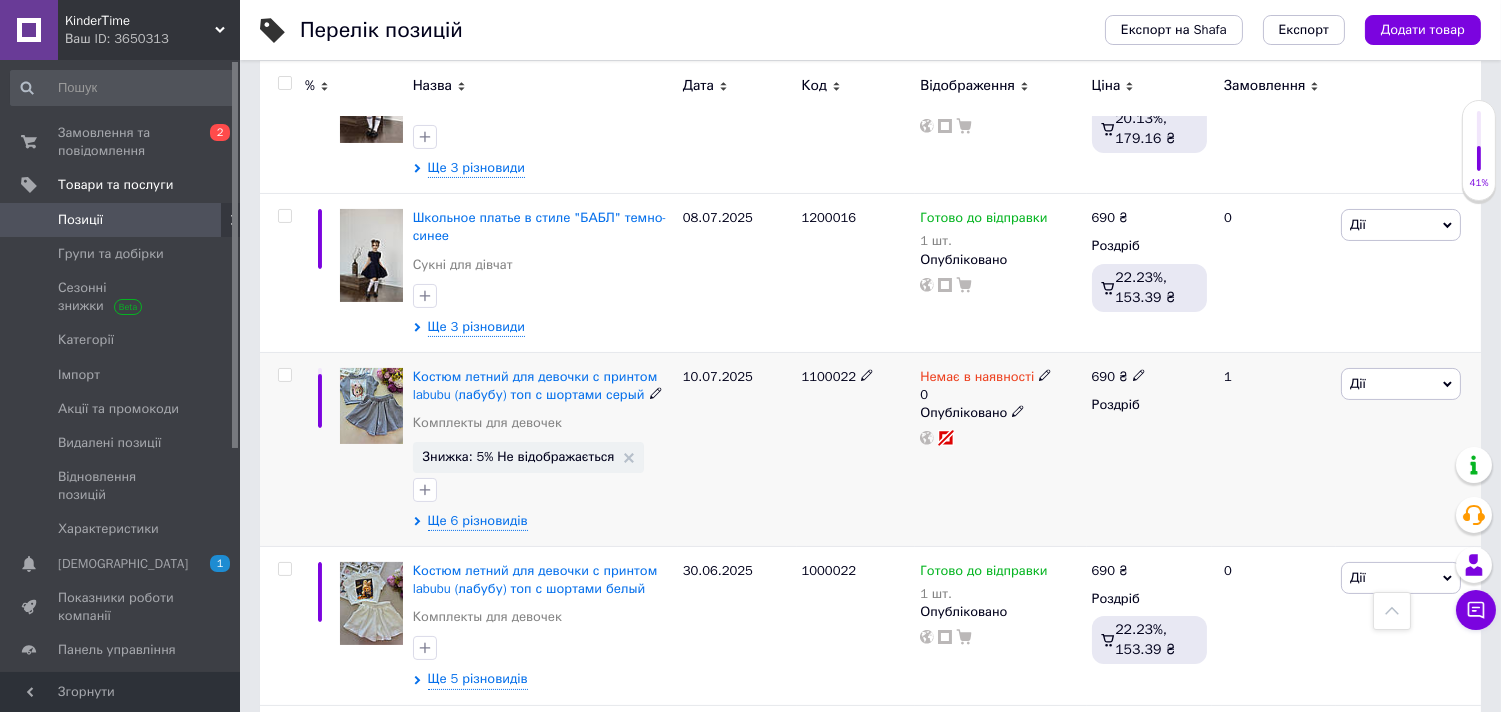 click 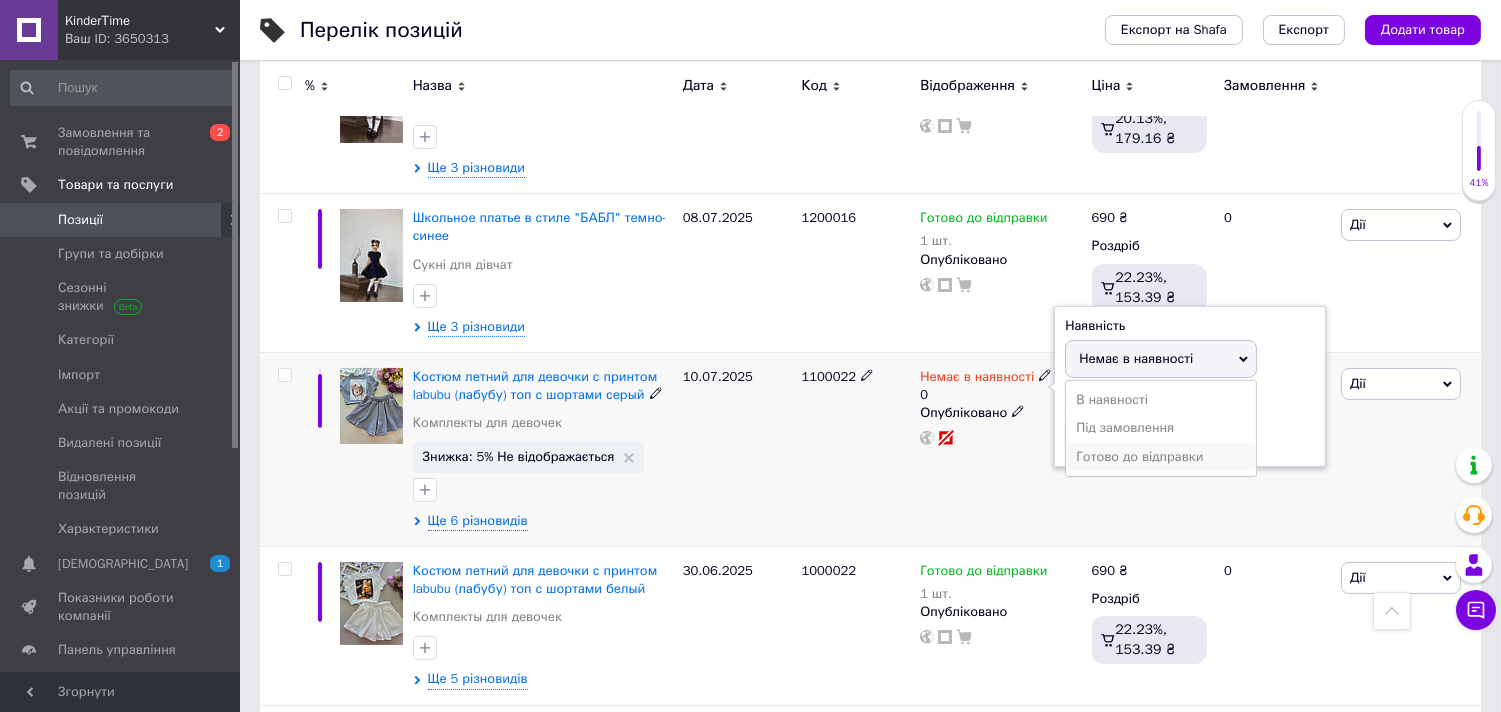 click on "Готово до відправки" at bounding box center (1161, 457) 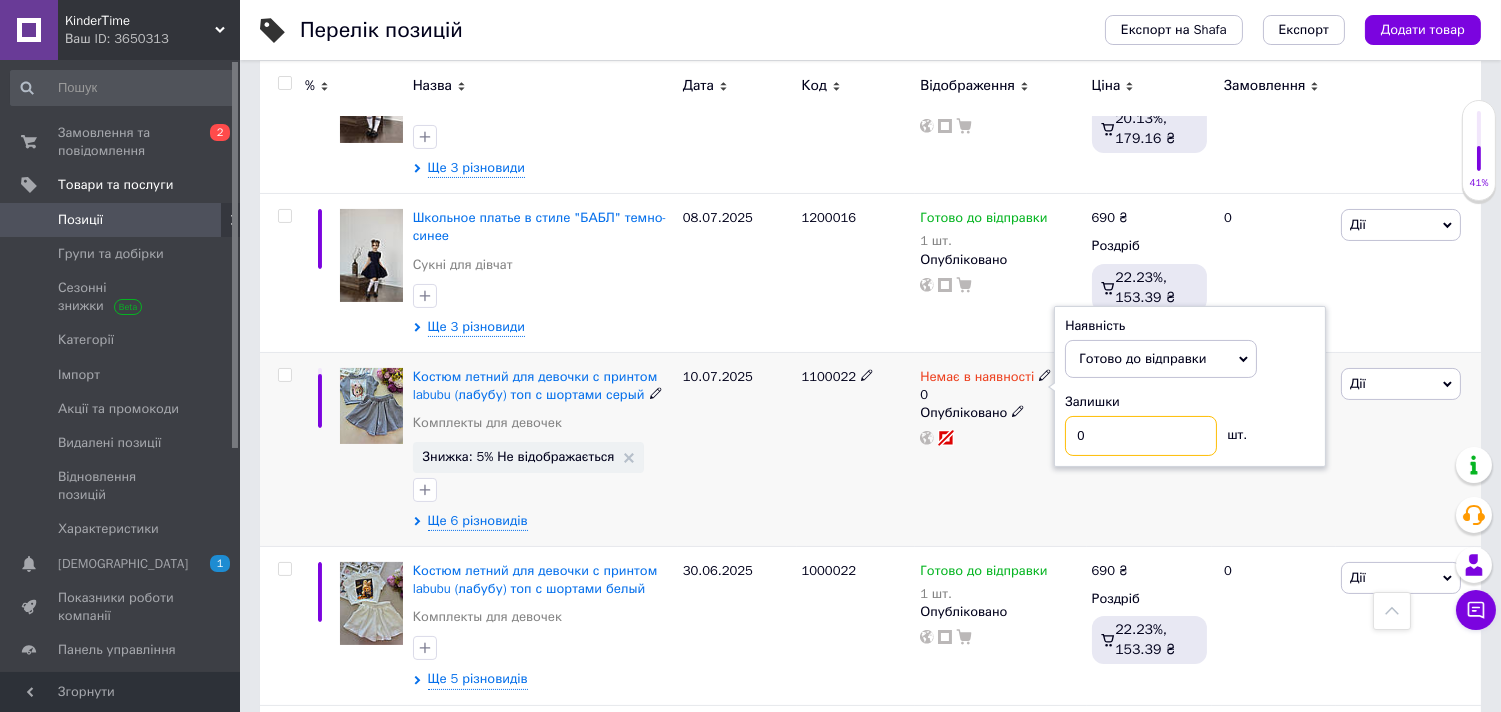 click on "0" at bounding box center (1141, 436) 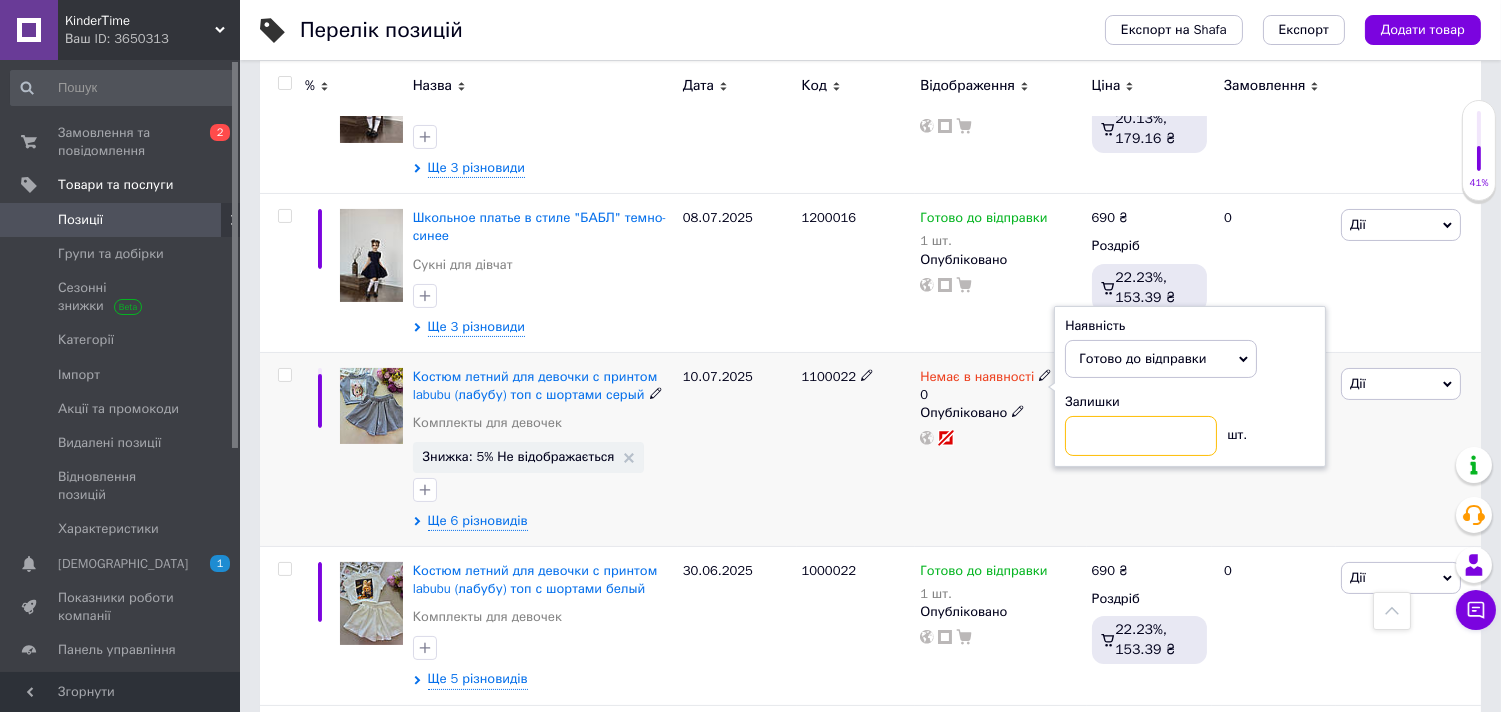 type on "1" 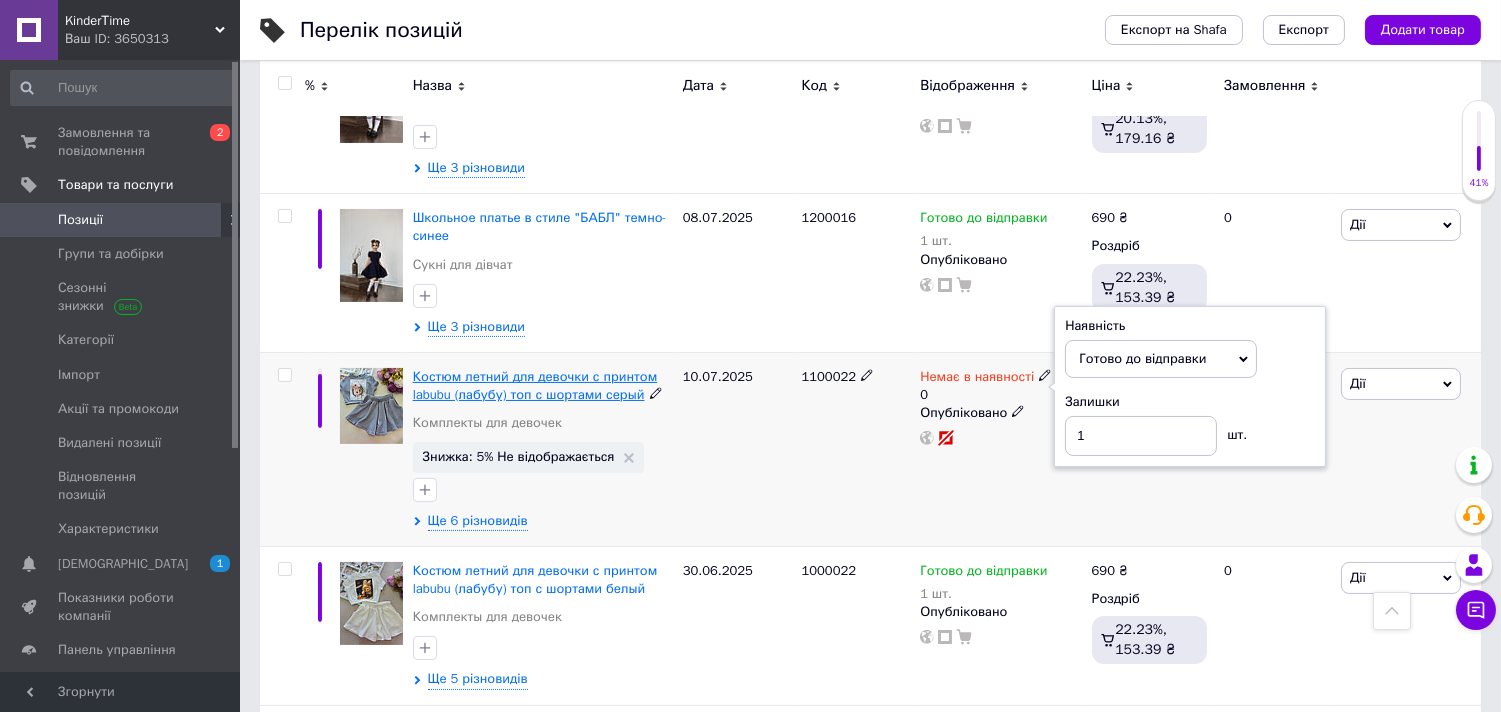 click on "Костюм летний для девочки с принтом labubu (лабубу) топ с шортами серый" at bounding box center (535, 385) 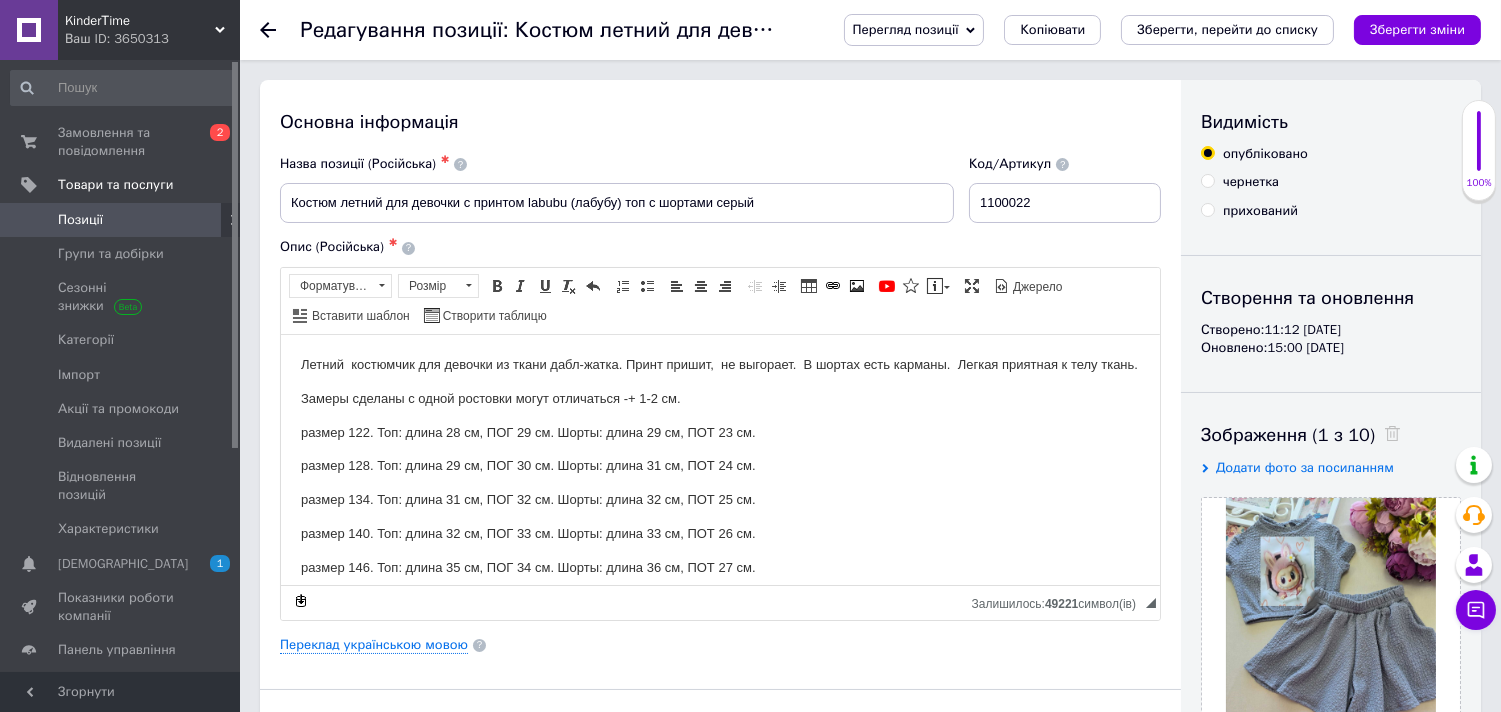 scroll, scrollTop: 0, scrollLeft: 0, axis: both 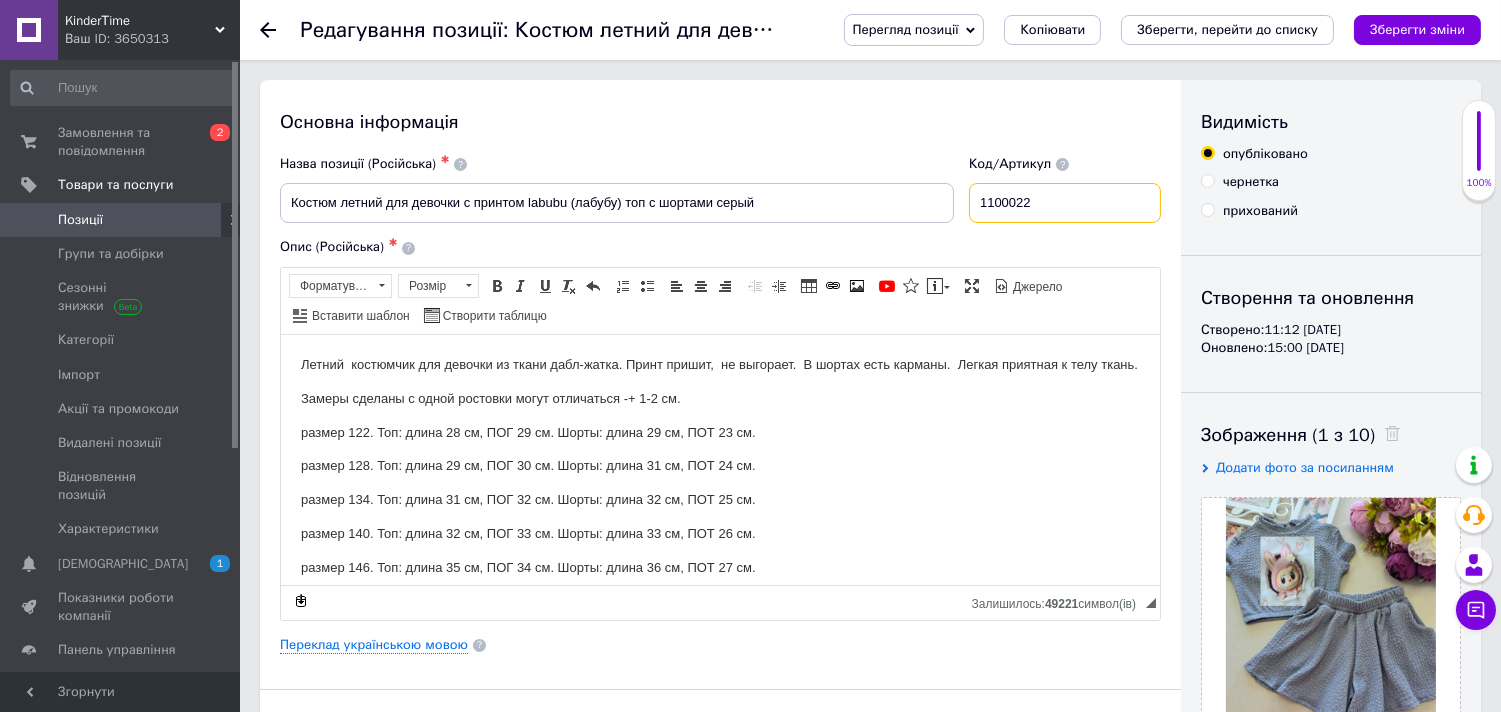 drag, startPoint x: 1021, startPoint y: 202, endPoint x: 1066, endPoint y: 202, distance: 45 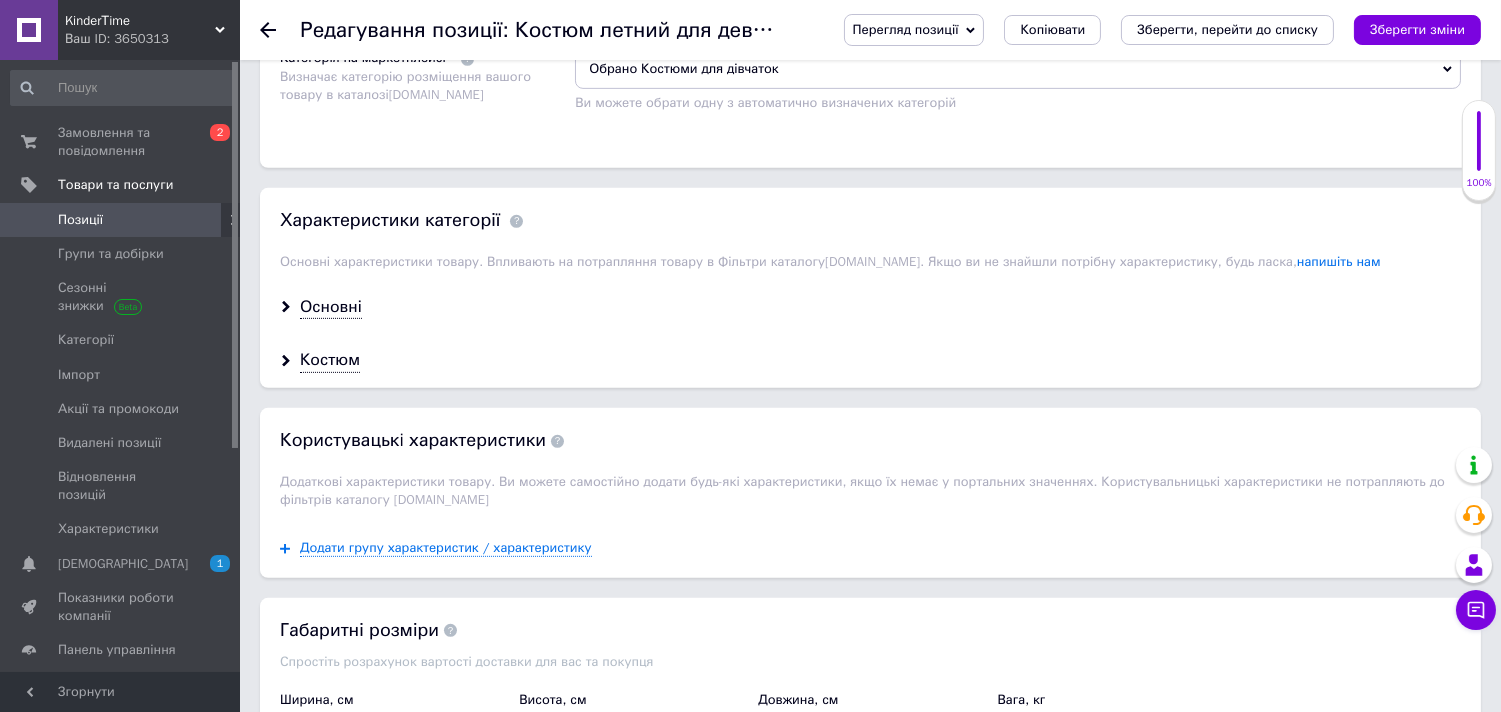 scroll, scrollTop: 1888, scrollLeft: 0, axis: vertical 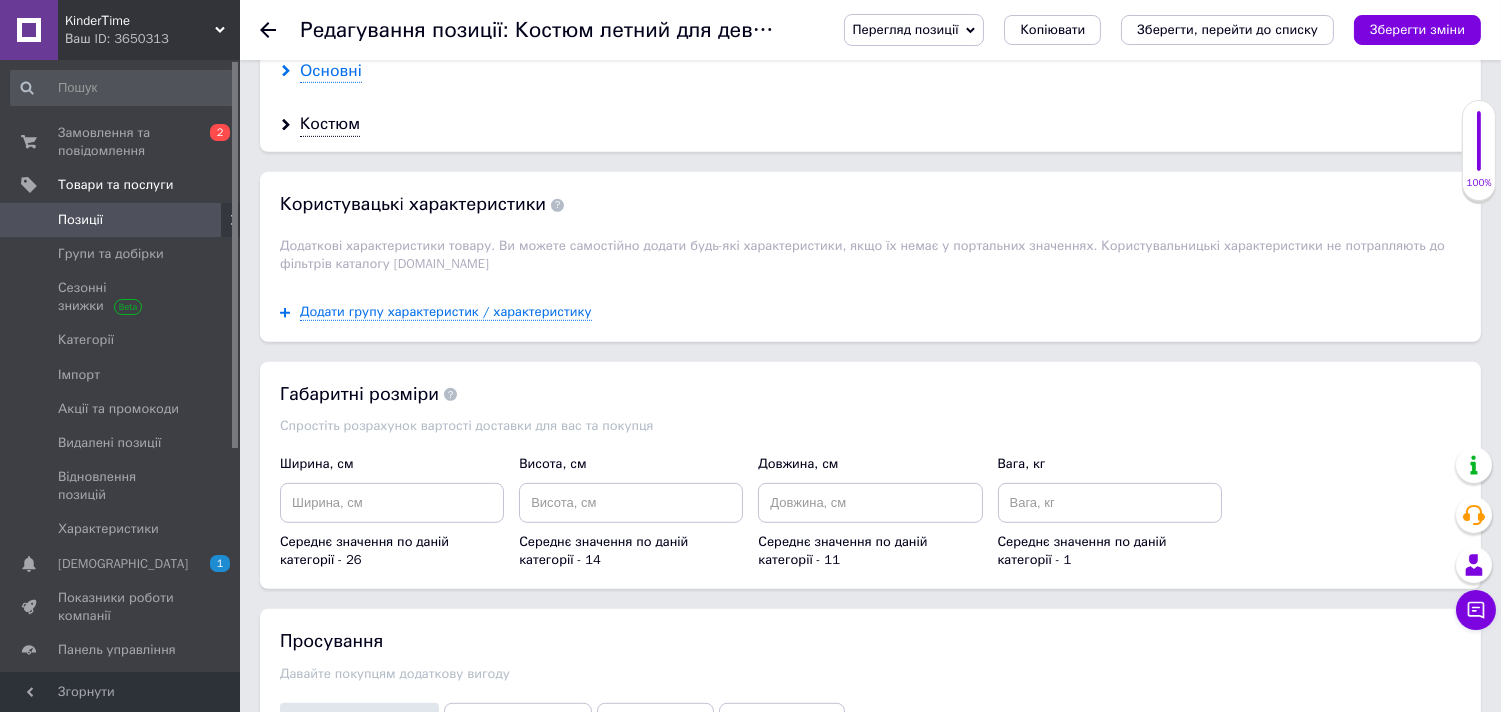 type on "1100034" 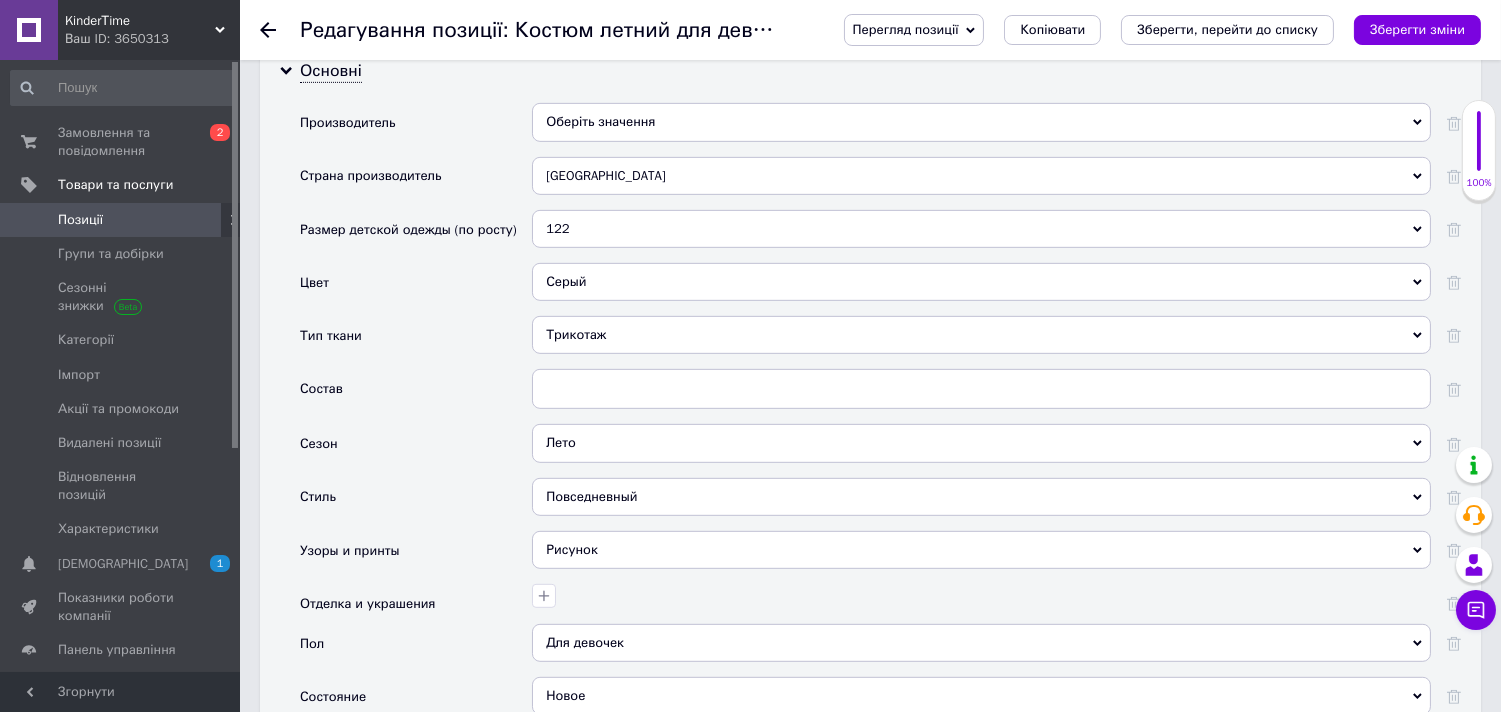 drag, startPoint x: 580, startPoint y: 413, endPoint x: 561, endPoint y: 414, distance: 19.026299 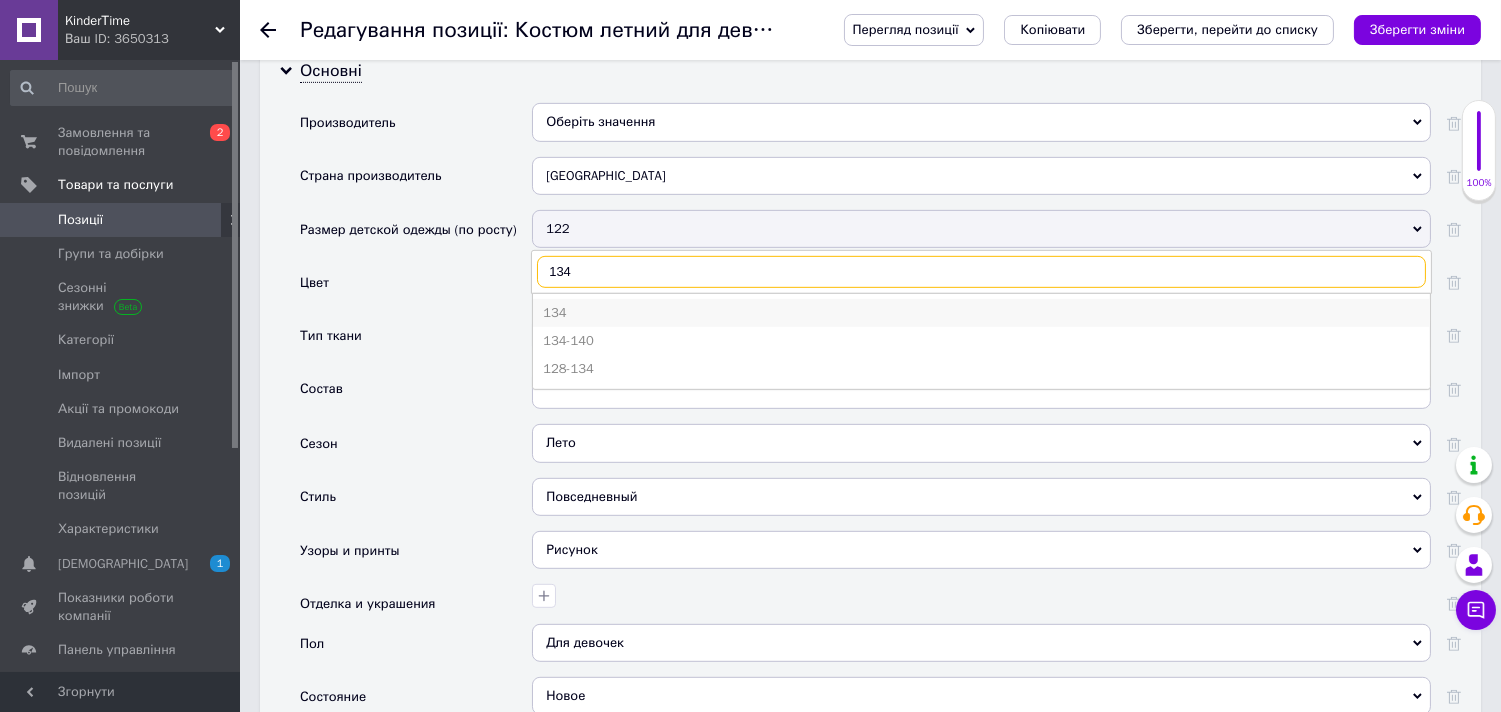 type on "134" 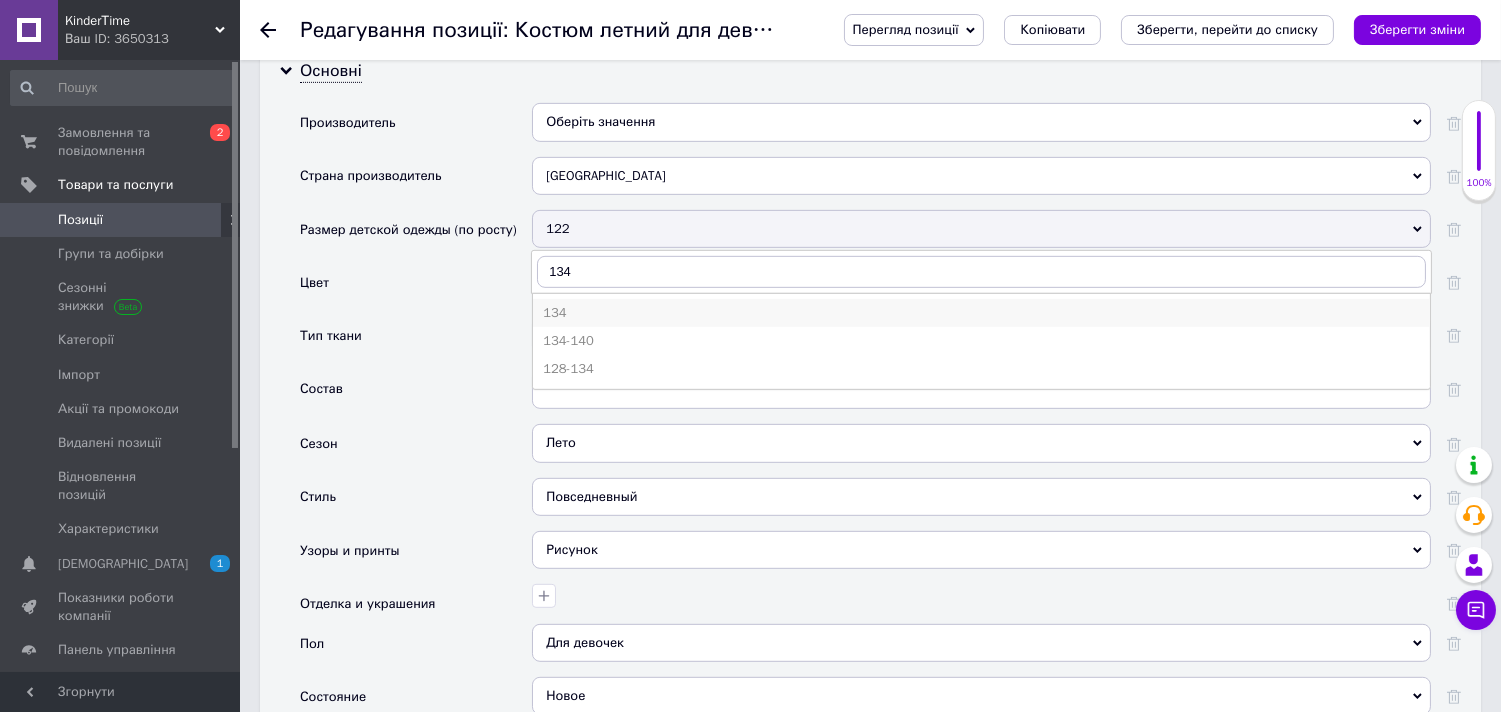 click on "134" at bounding box center [981, 313] 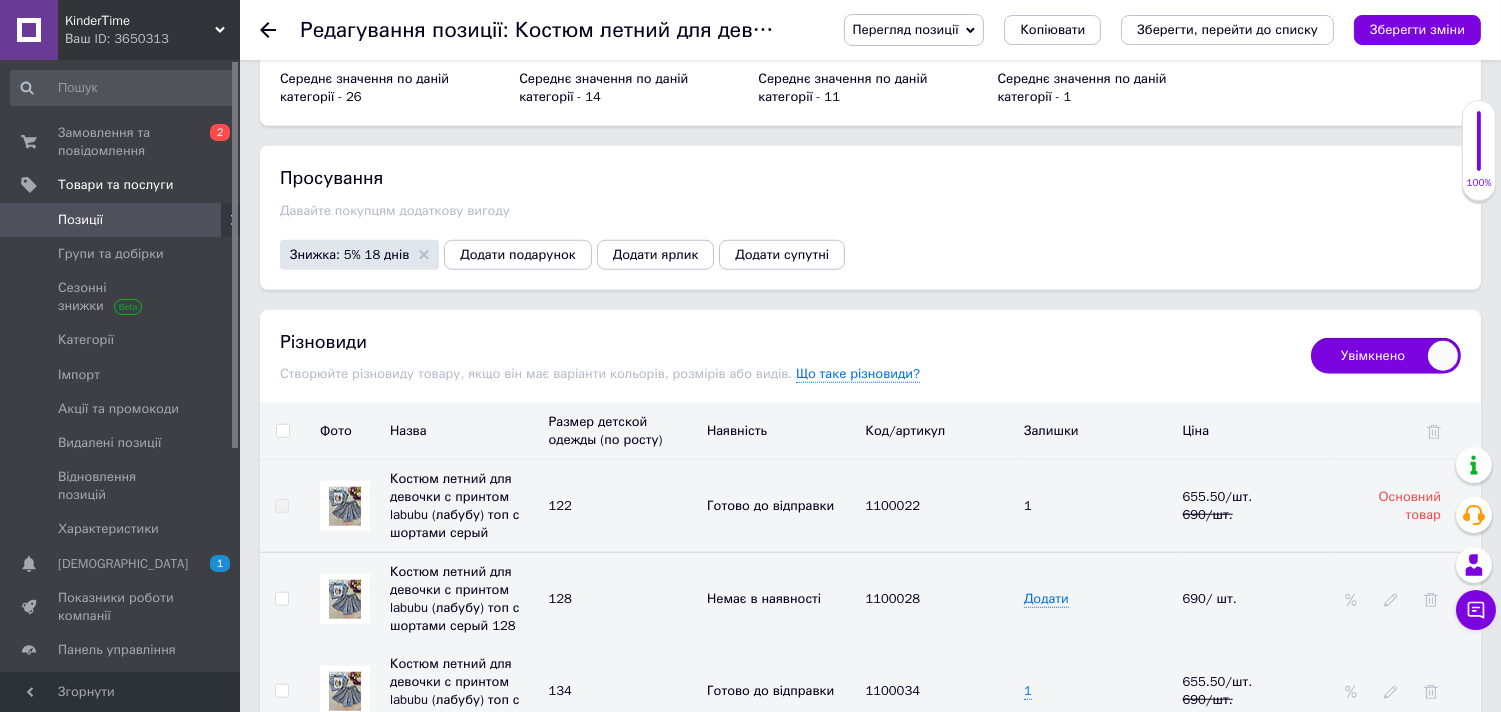 scroll, scrollTop: 3555, scrollLeft: 0, axis: vertical 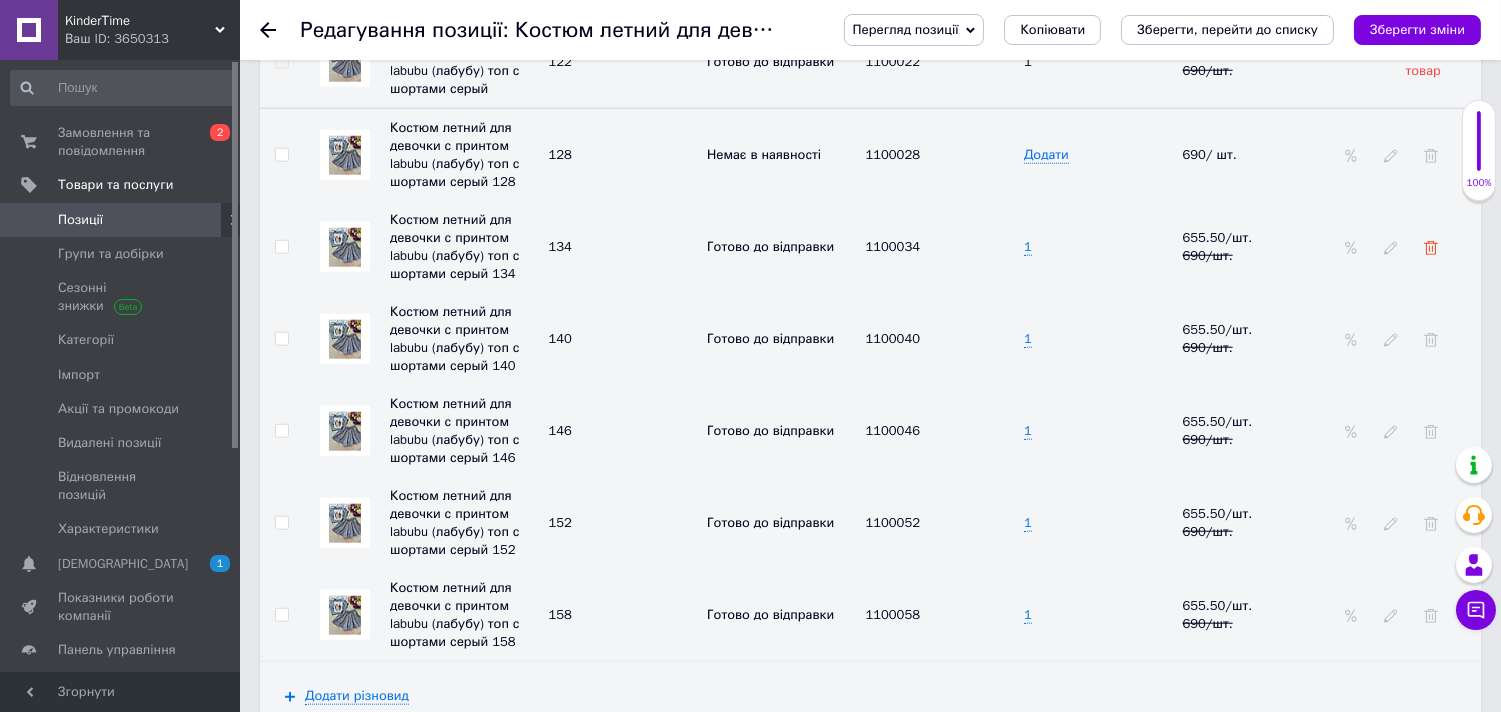 click 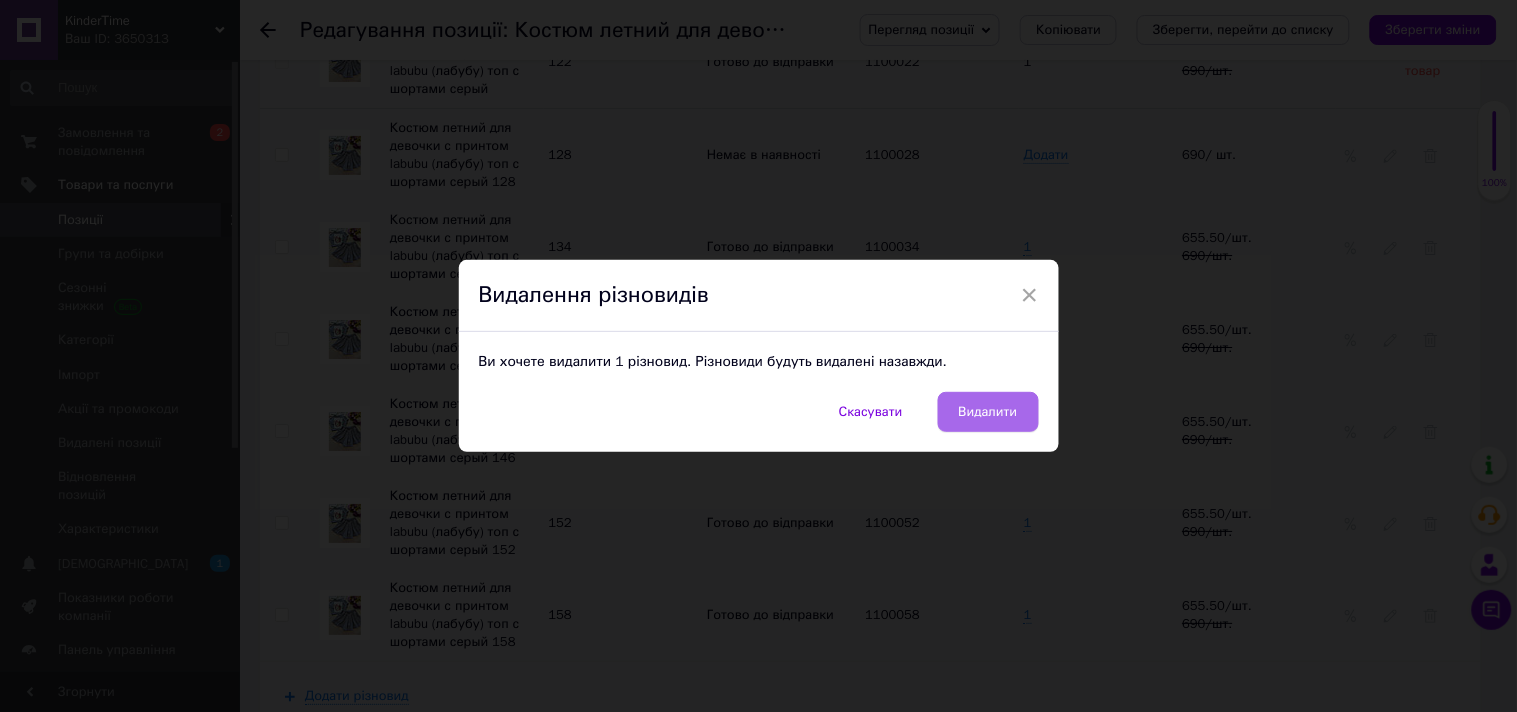 click on "Видалити" at bounding box center [988, 412] 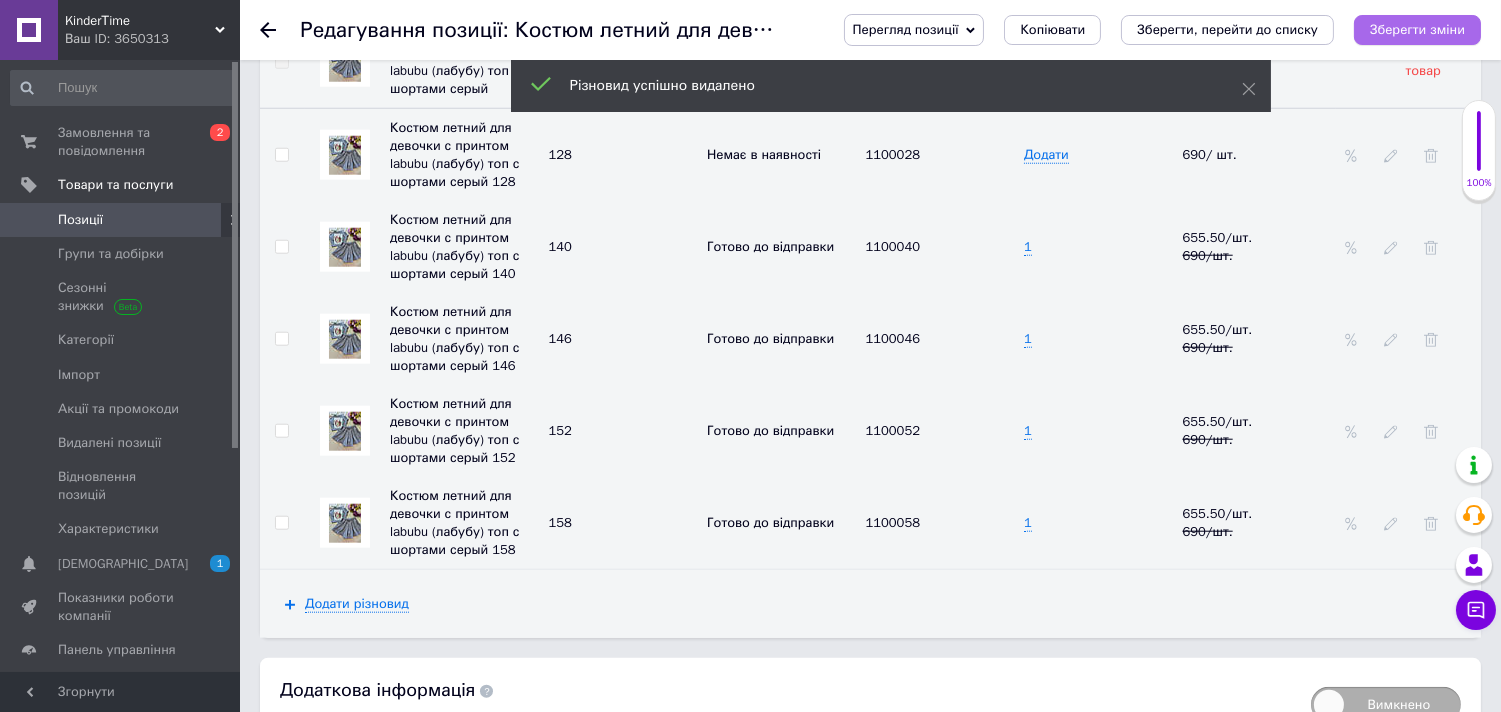 click on "Зберегти зміни" at bounding box center (1417, 29) 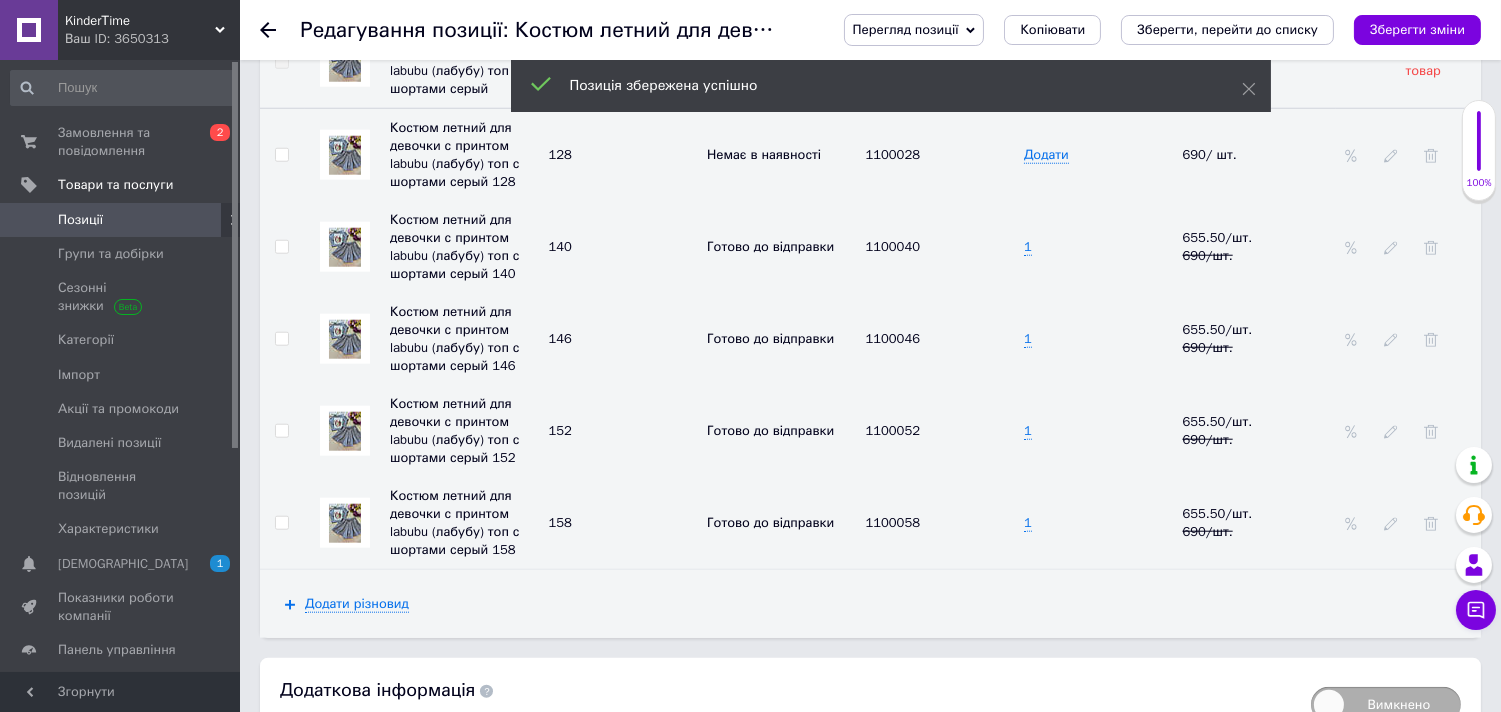click on "Позиції" at bounding box center [80, 220] 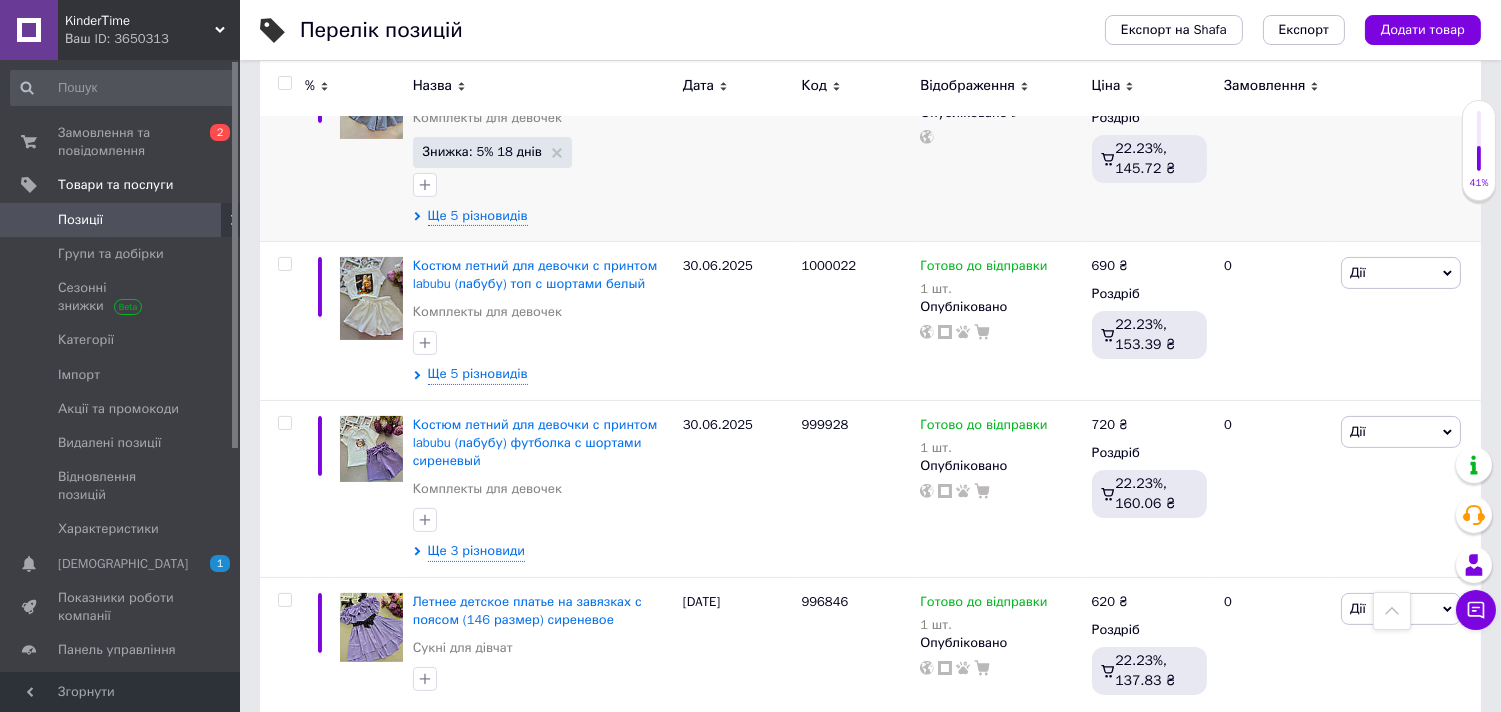 scroll, scrollTop: 888, scrollLeft: 0, axis: vertical 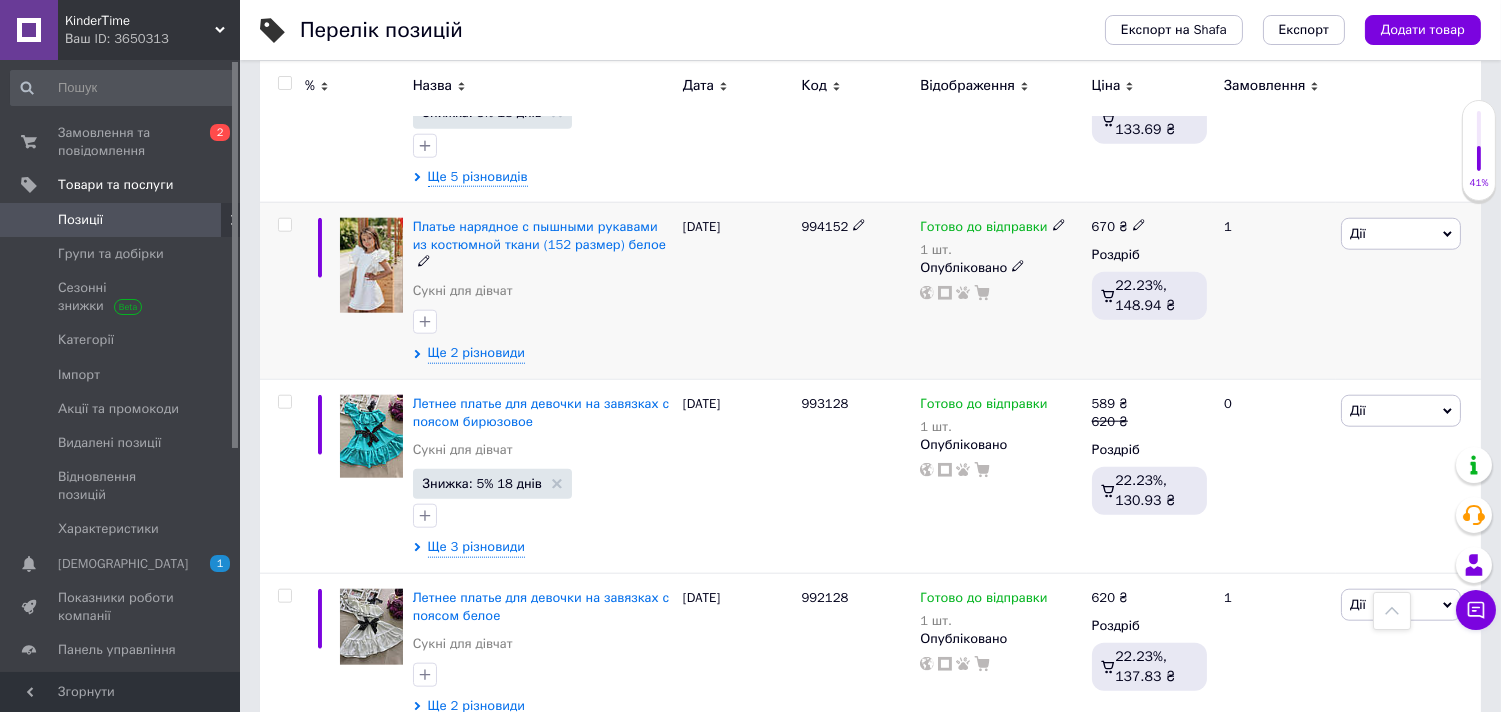 click 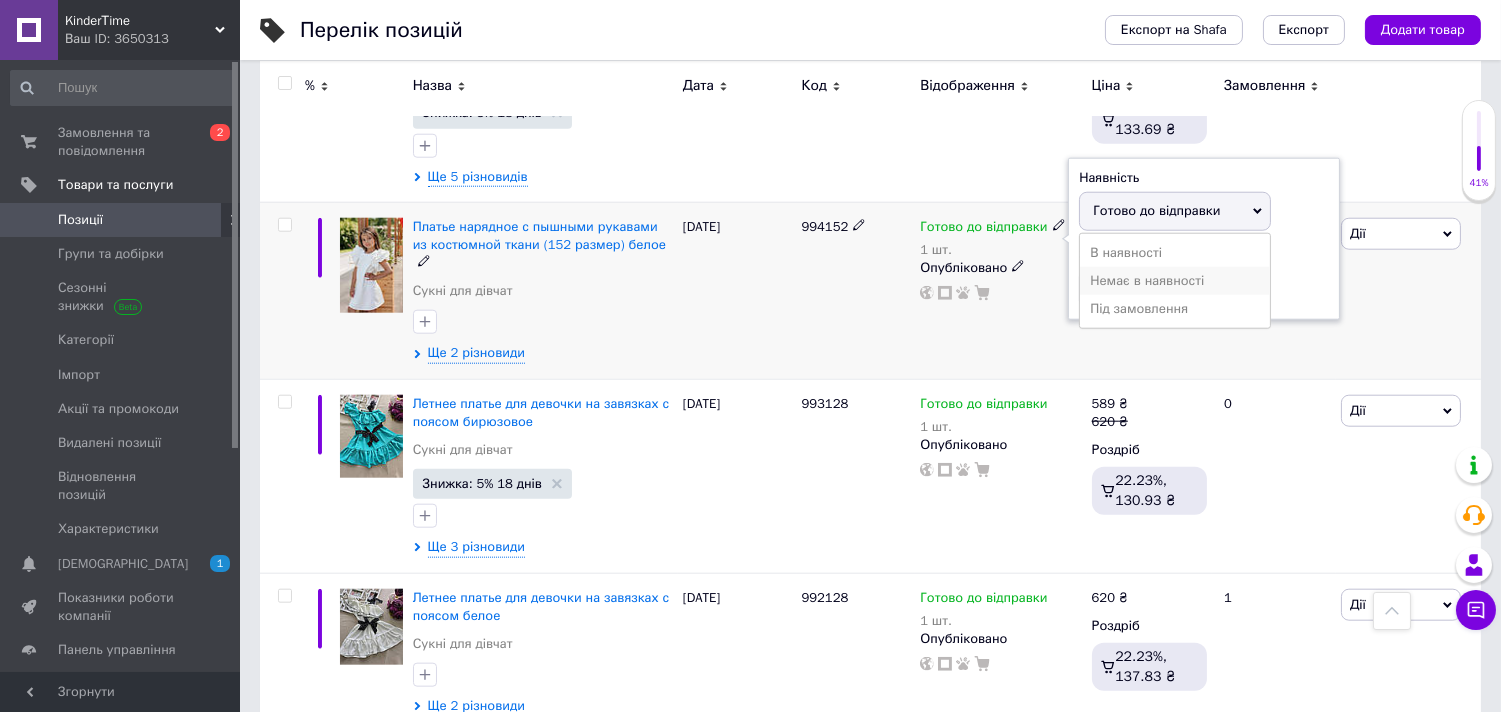 click on "Немає в наявності" at bounding box center (1175, 281) 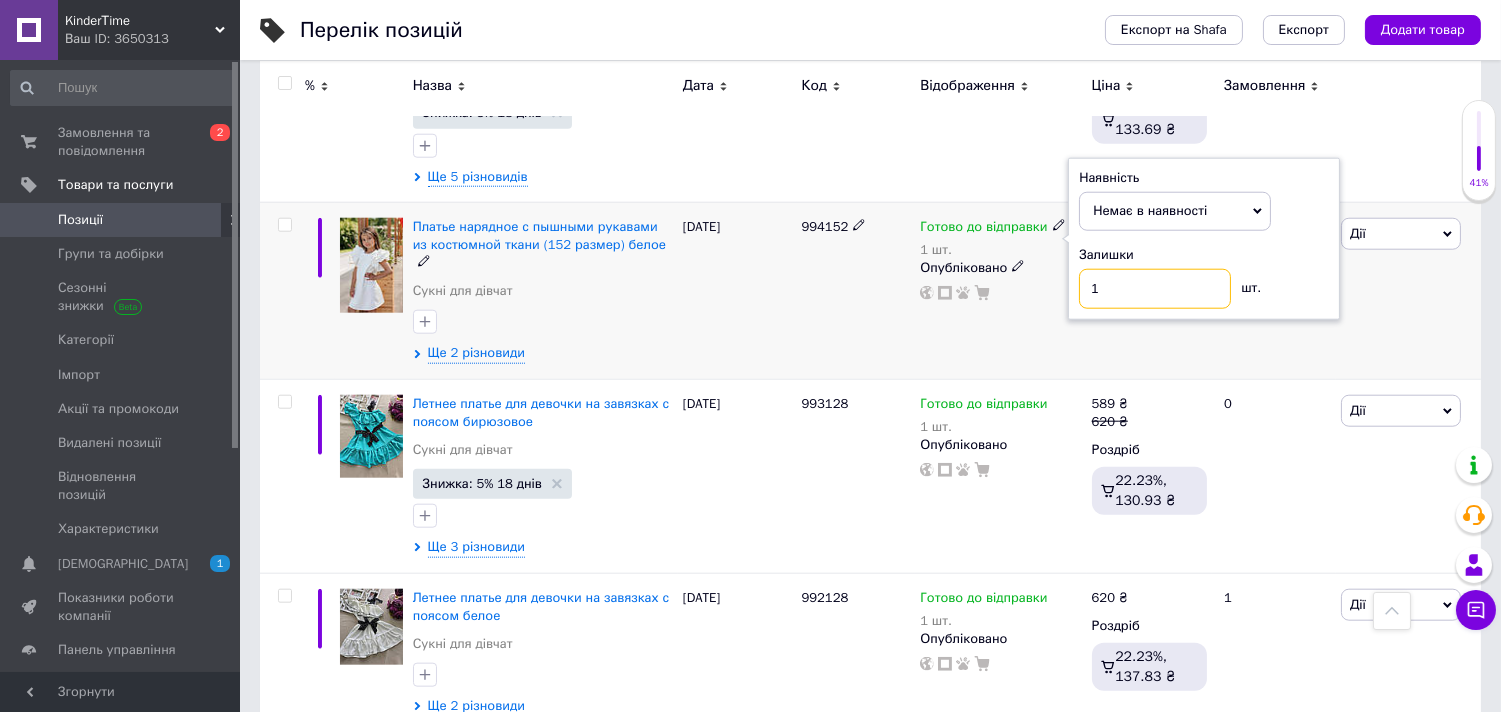 click on "1" at bounding box center [1155, 289] 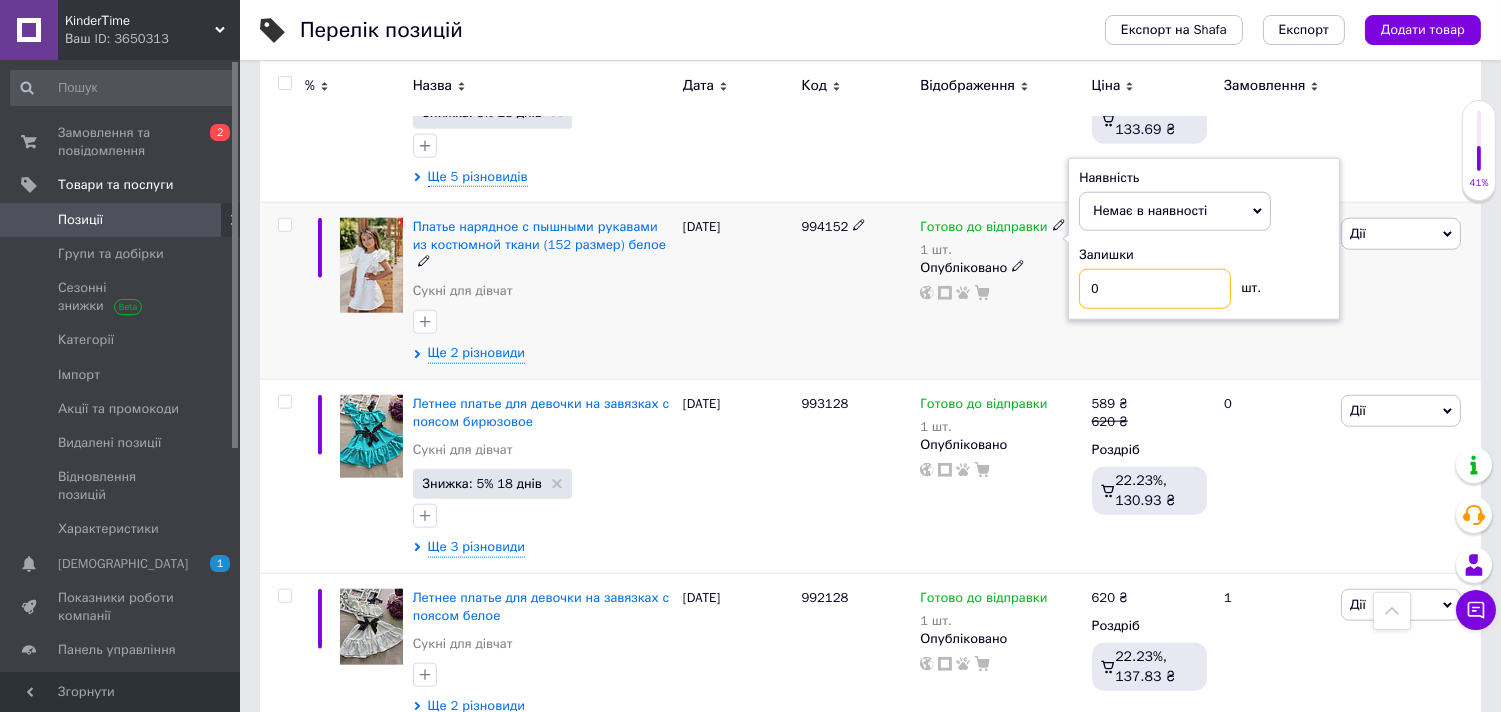 type on "0" 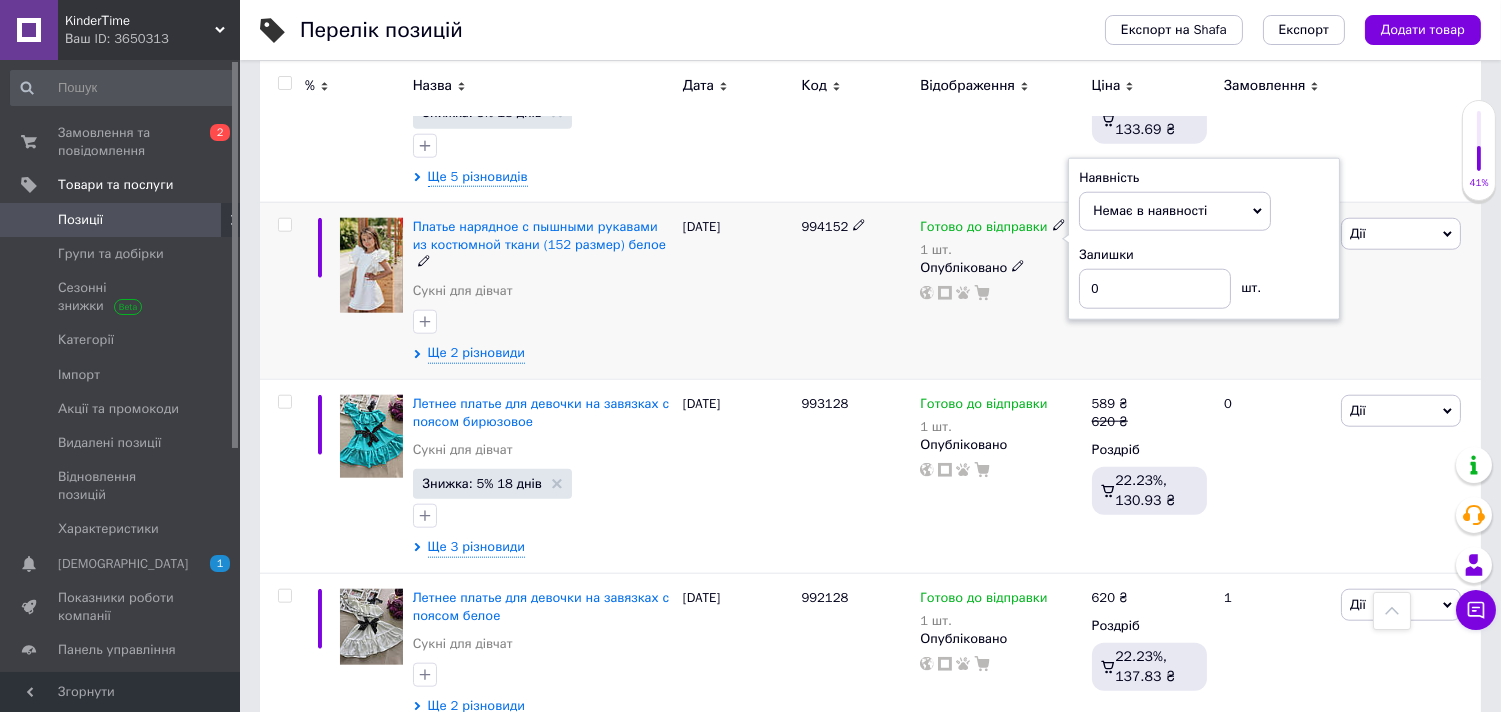 click at bounding box center [543, 322] 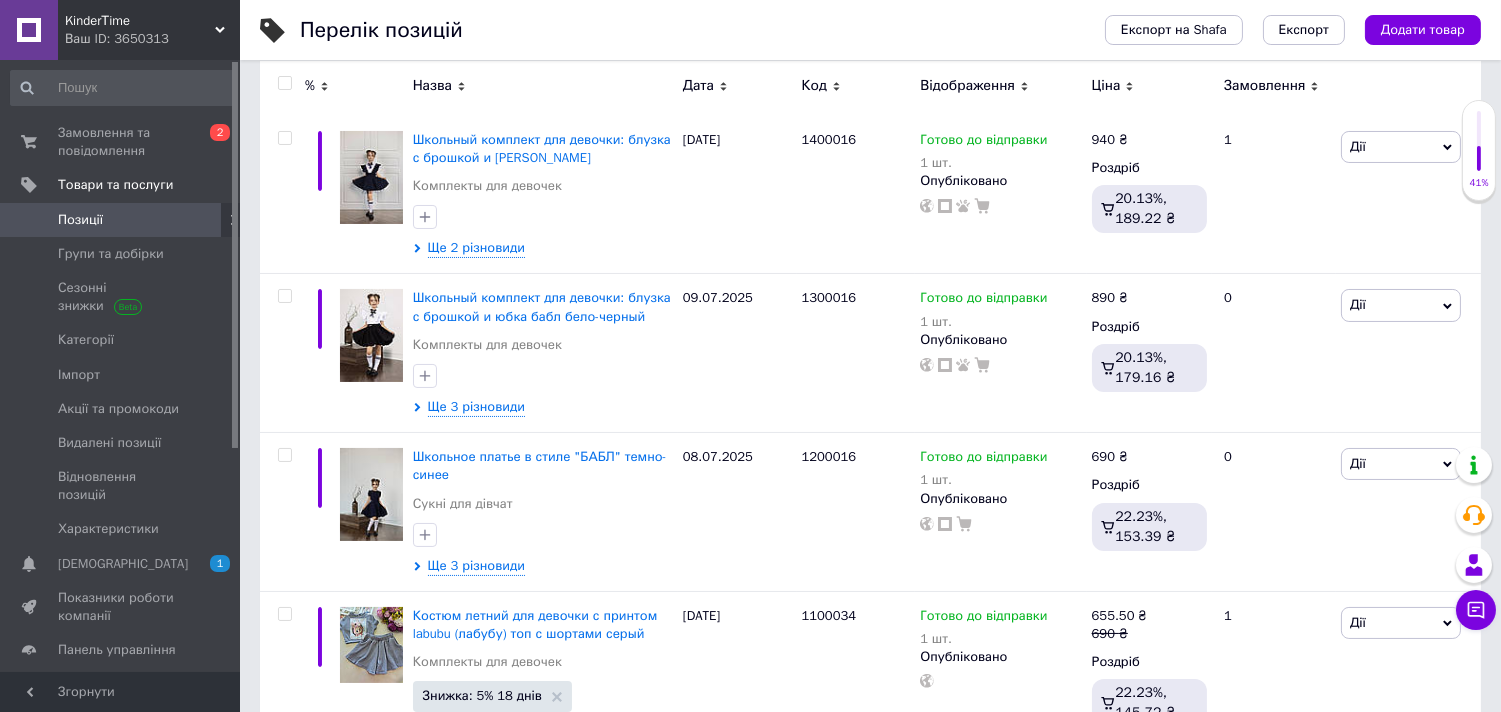 scroll, scrollTop: 0, scrollLeft: 0, axis: both 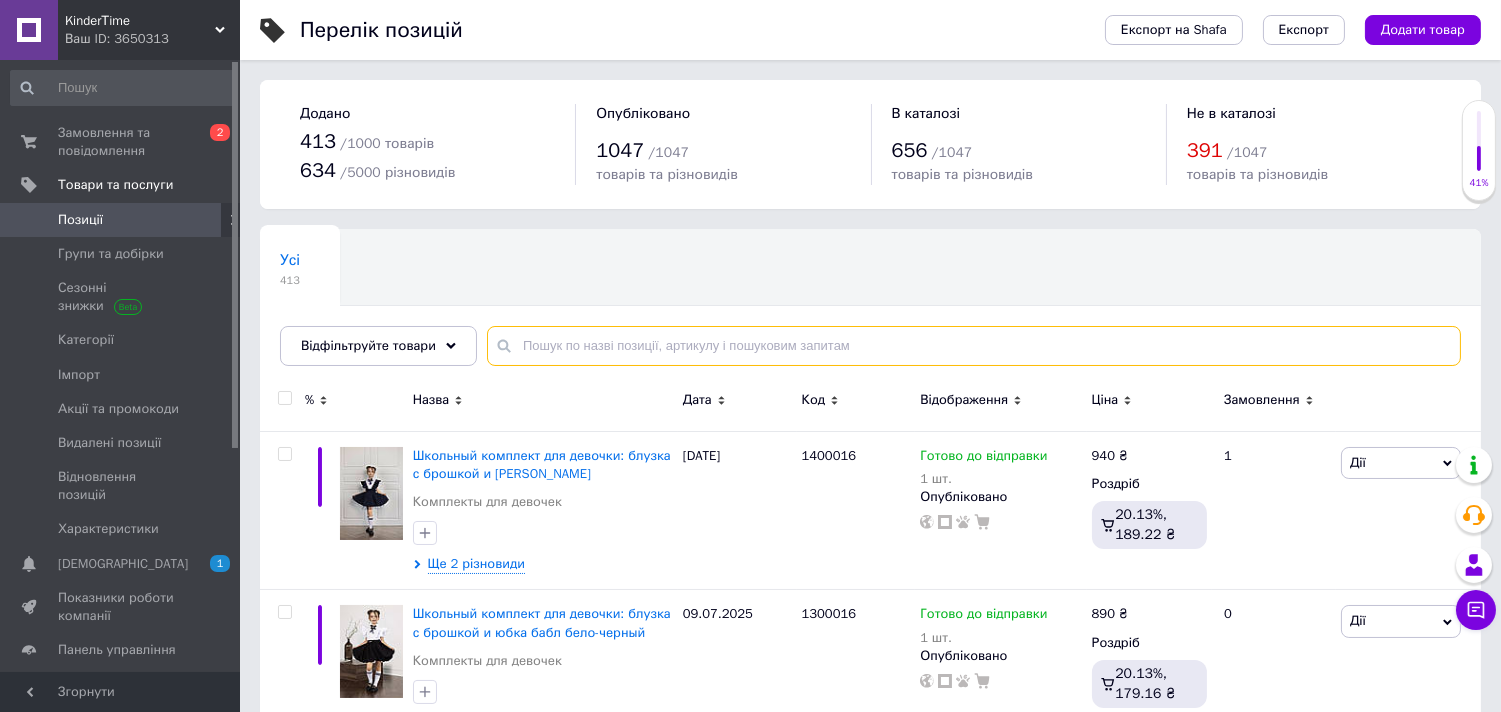 click at bounding box center (974, 346) 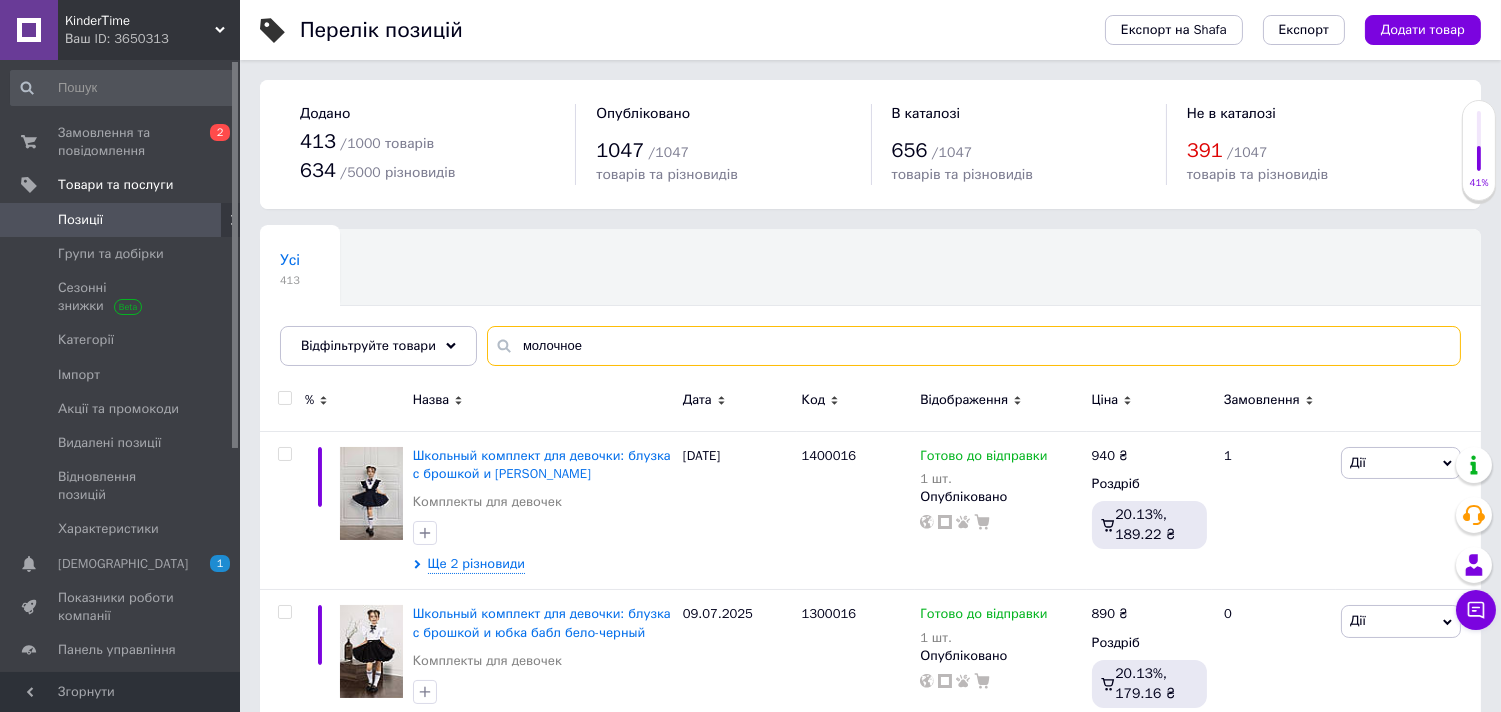 type on "молочное" 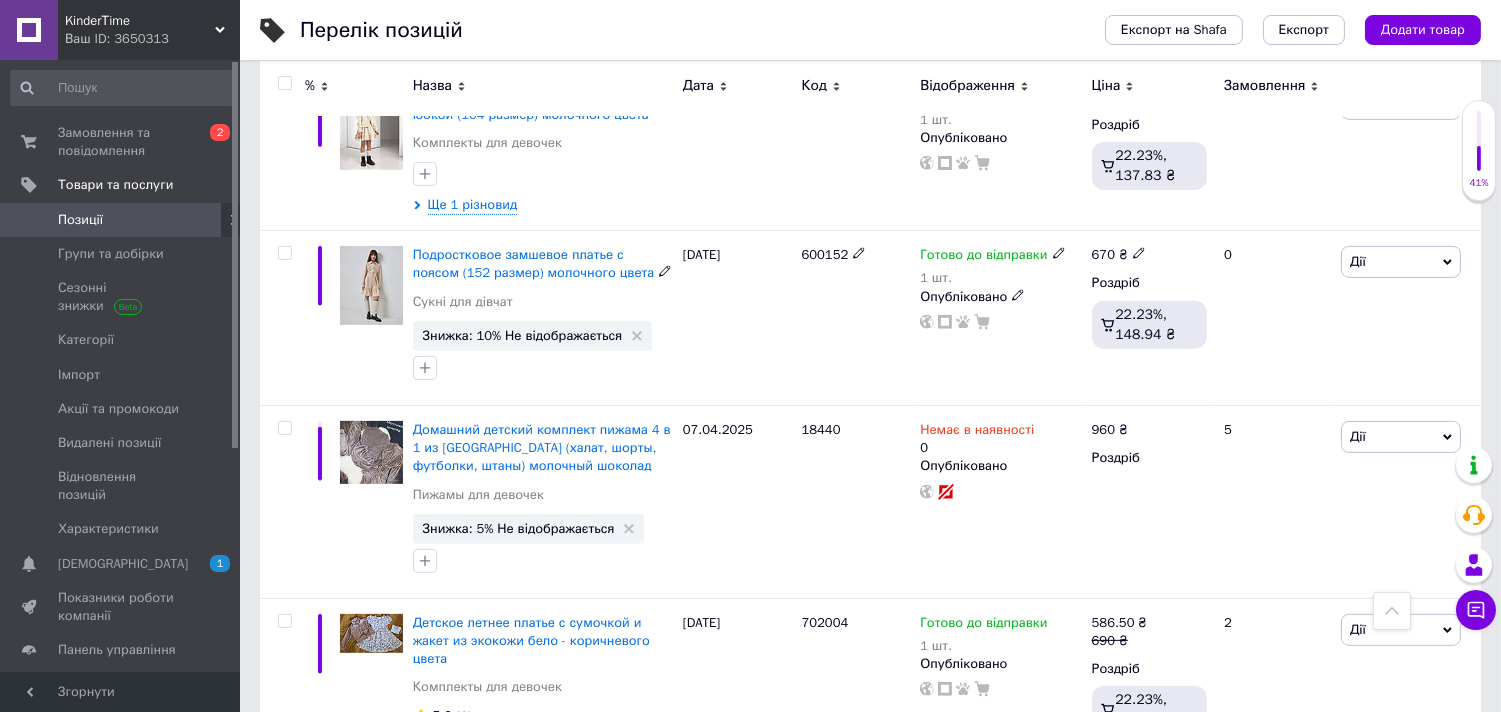 scroll, scrollTop: 1426, scrollLeft: 0, axis: vertical 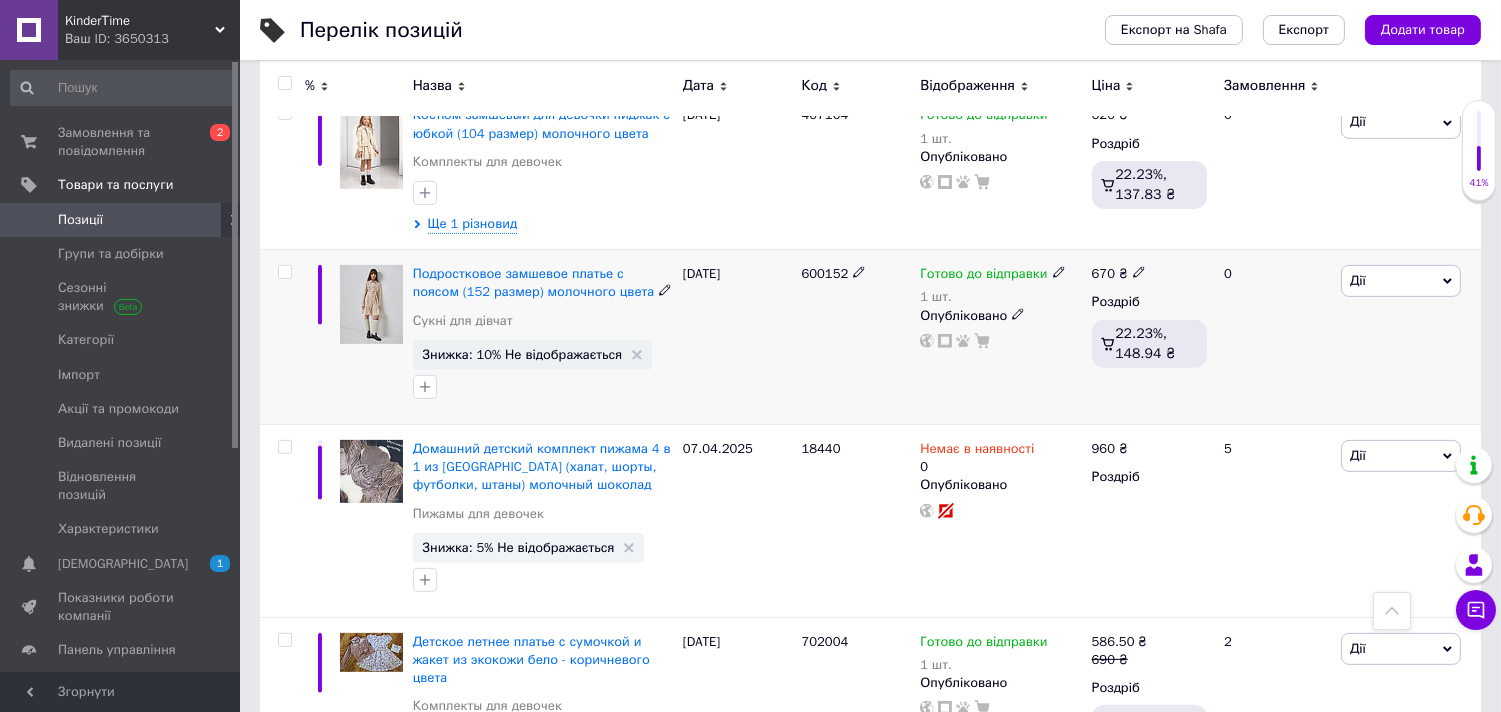 click 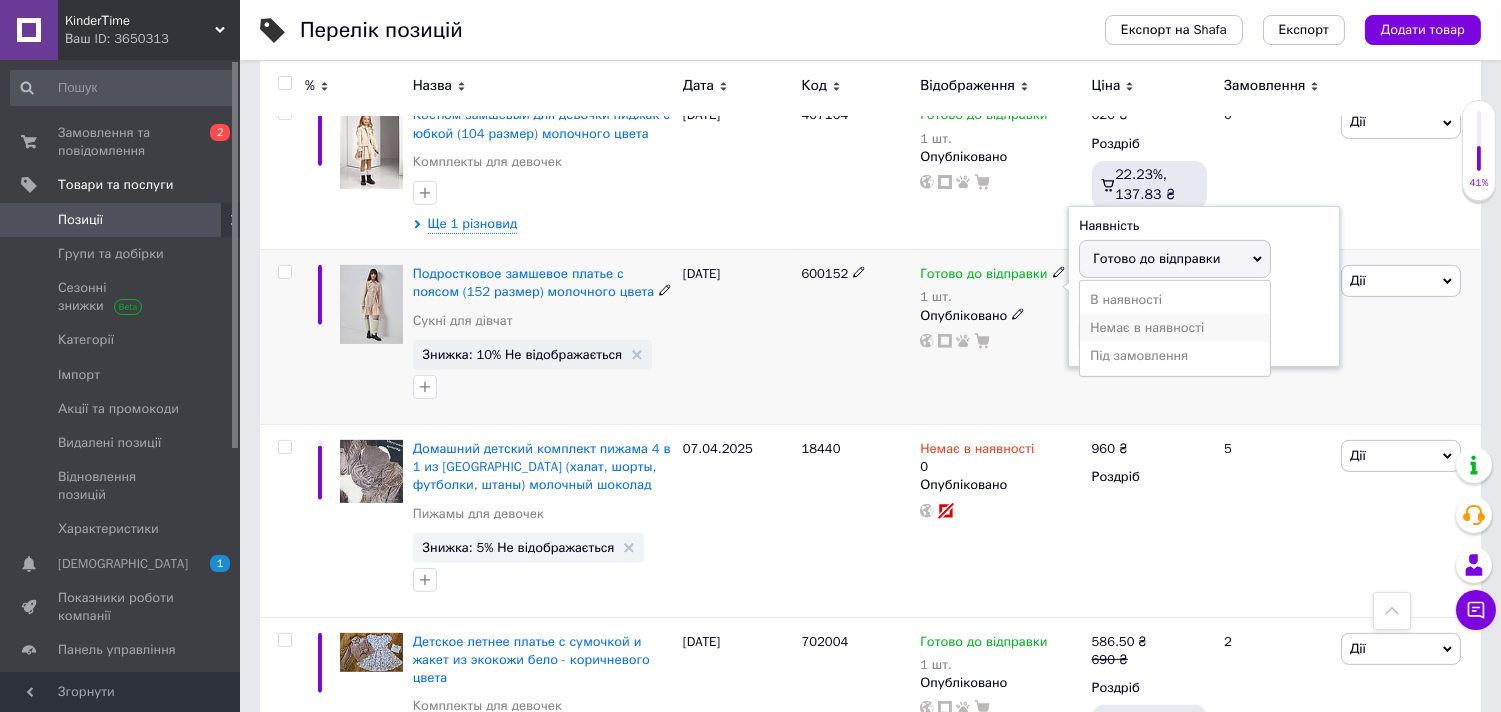 click on "Немає в наявності" at bounding box center [1175, 328] 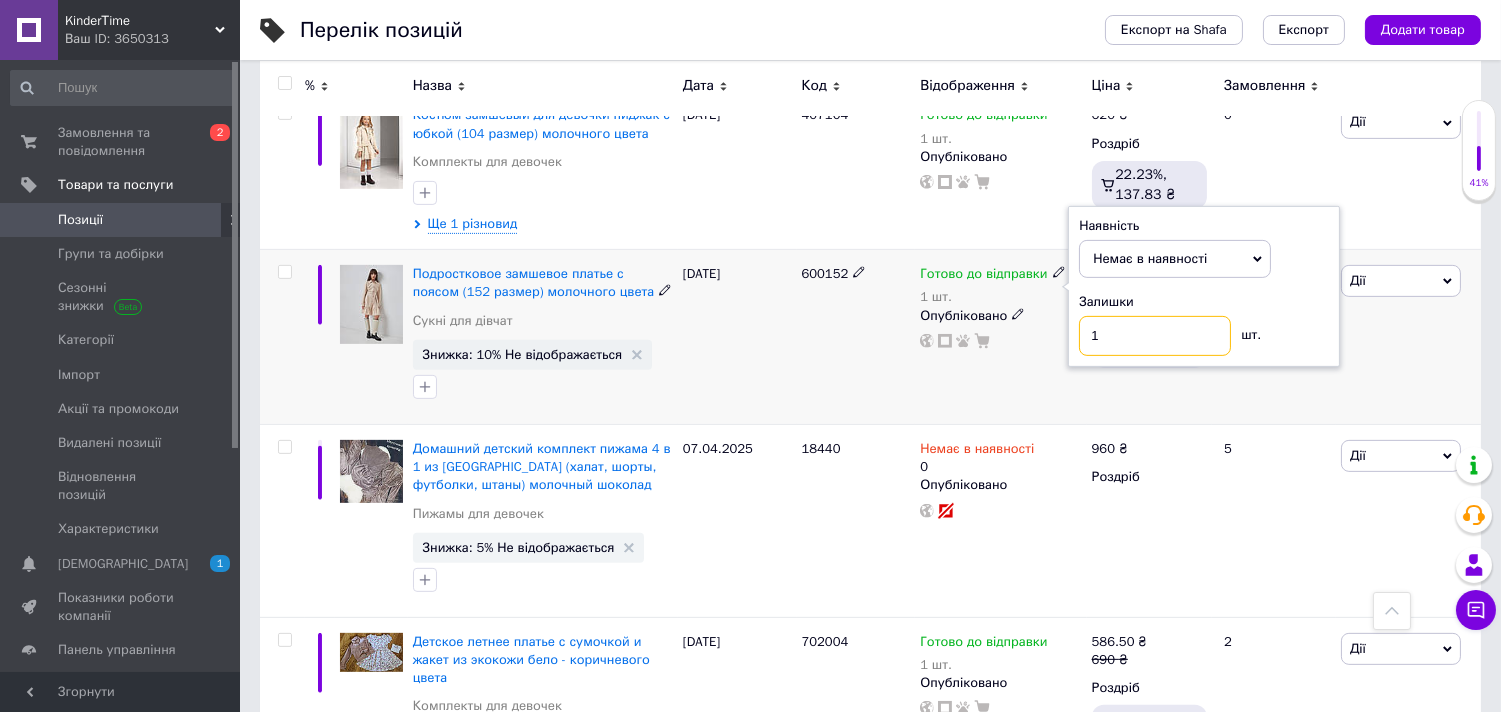 click on "1" at bounding box center (1155, 336) 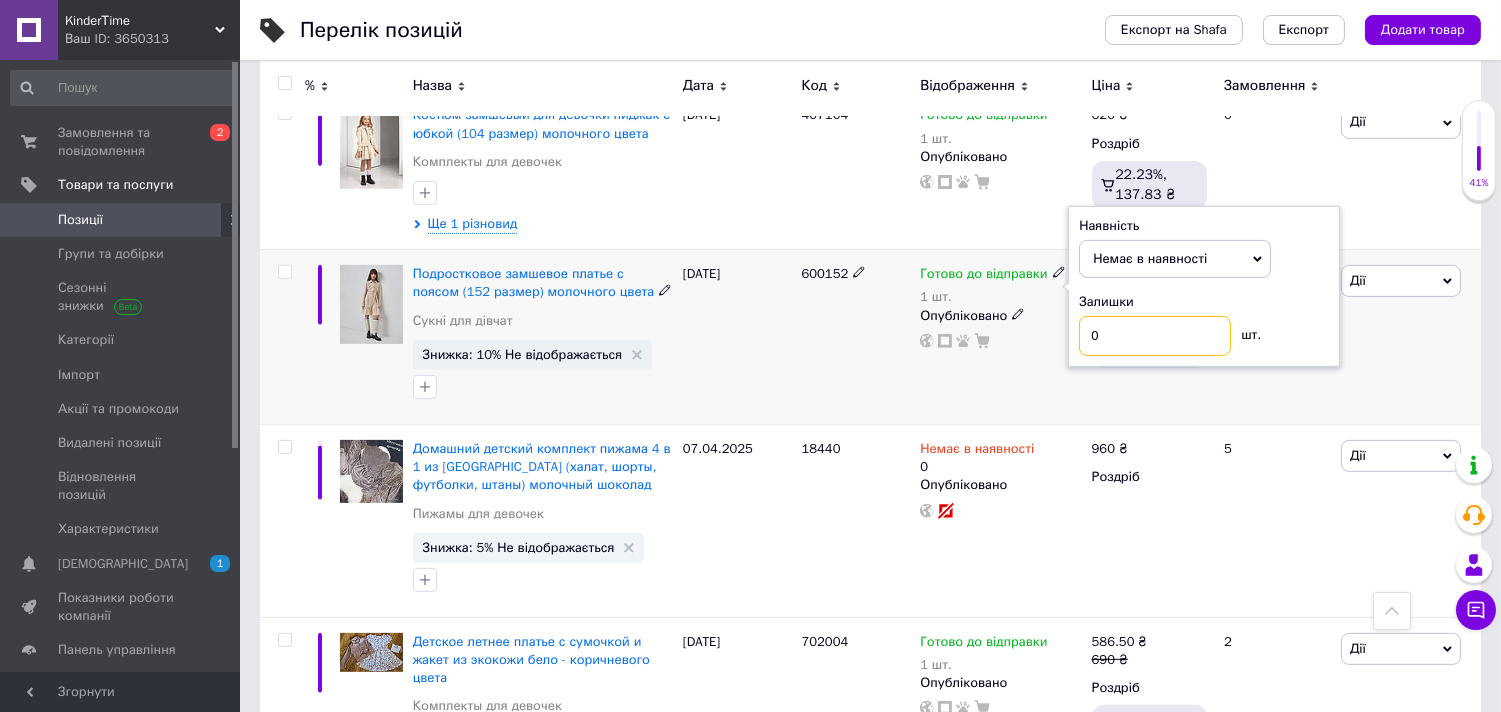 type on "0" 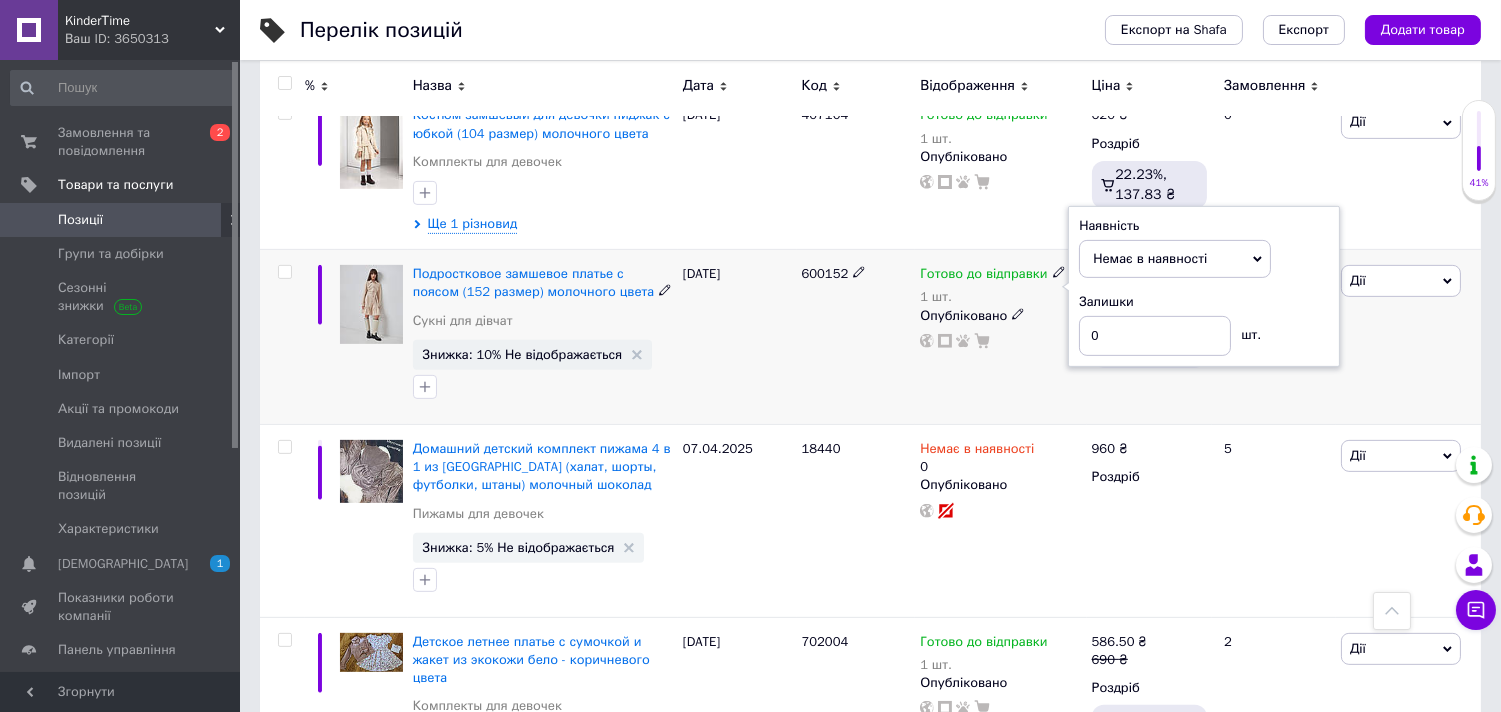 click on "600152" at bounding box center (856, 337) 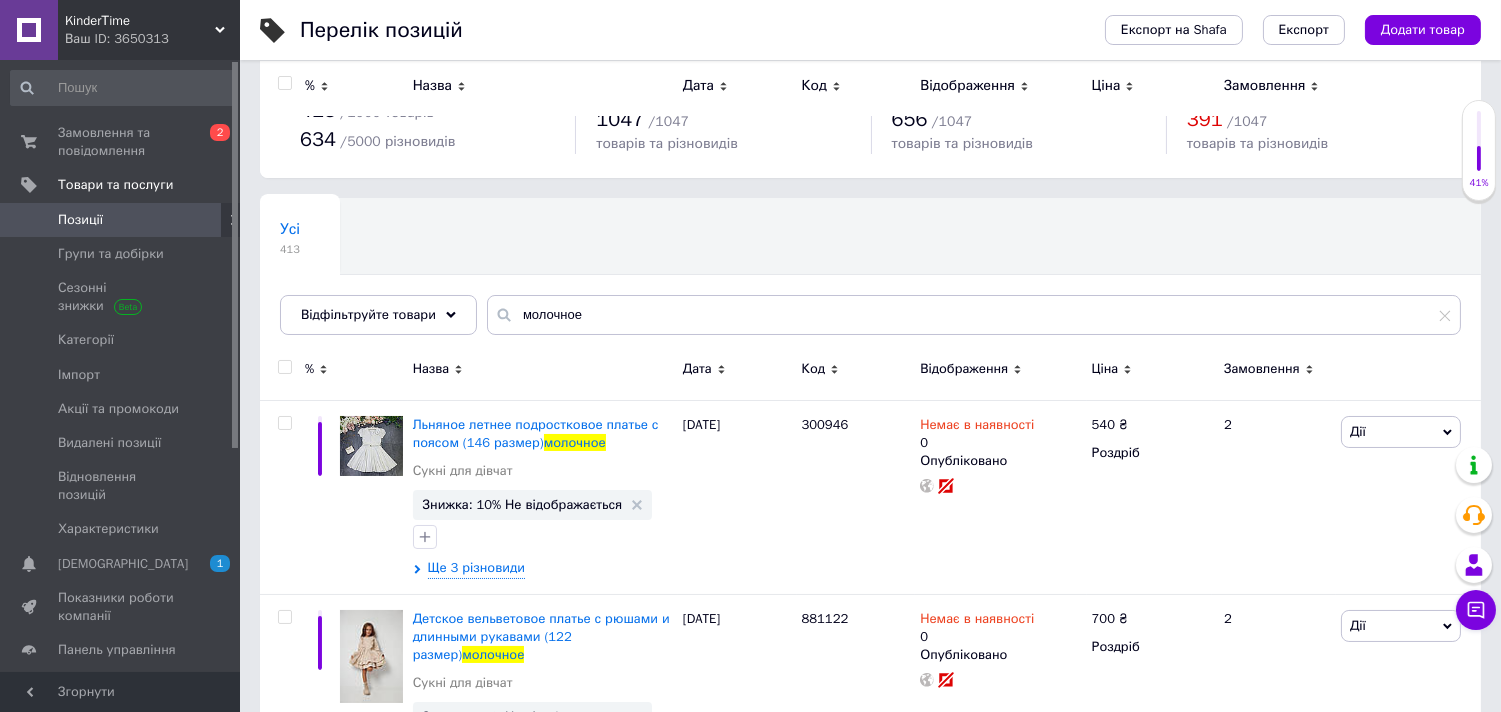 scroll, scrollTop: 0, scrollLeft: 0, axis: both 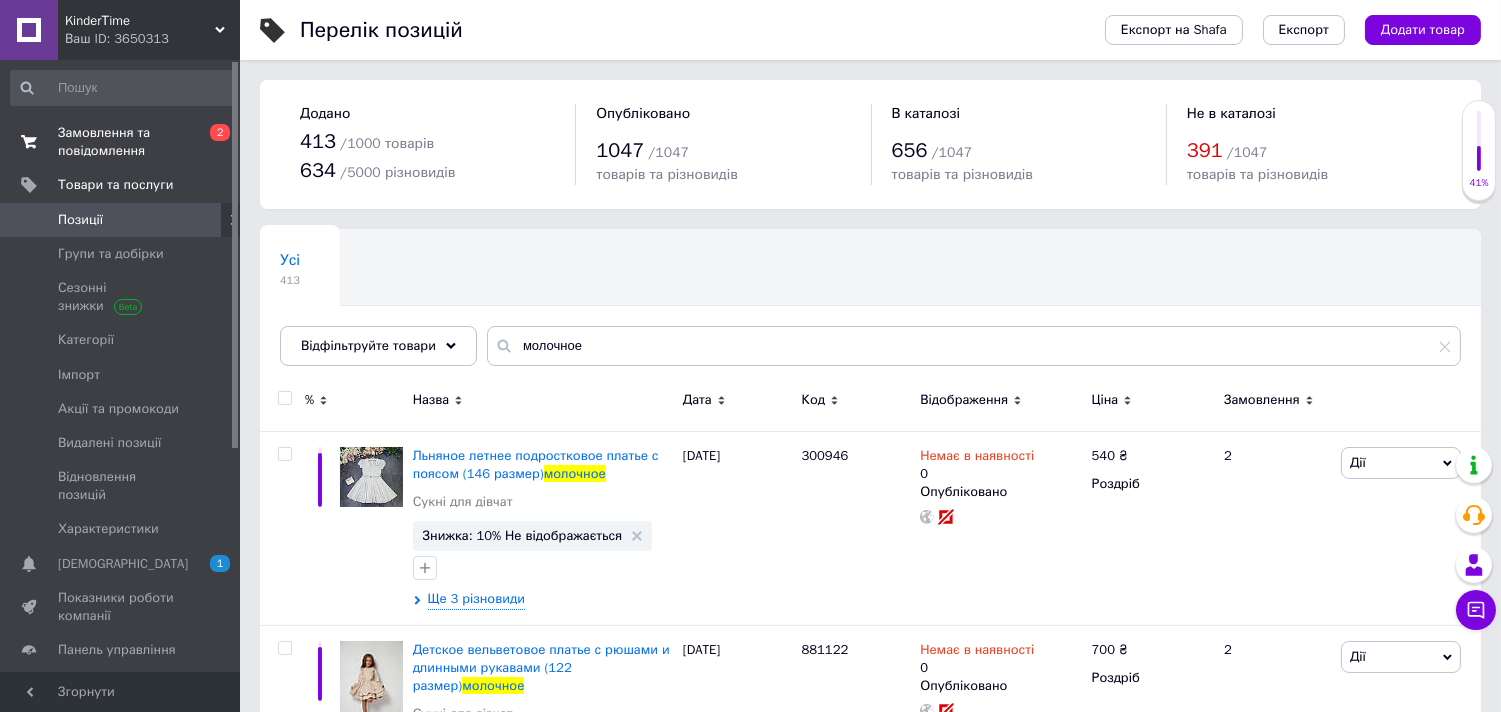 click on "Замовлення та повідомлення" at bounding box center [121, 142] 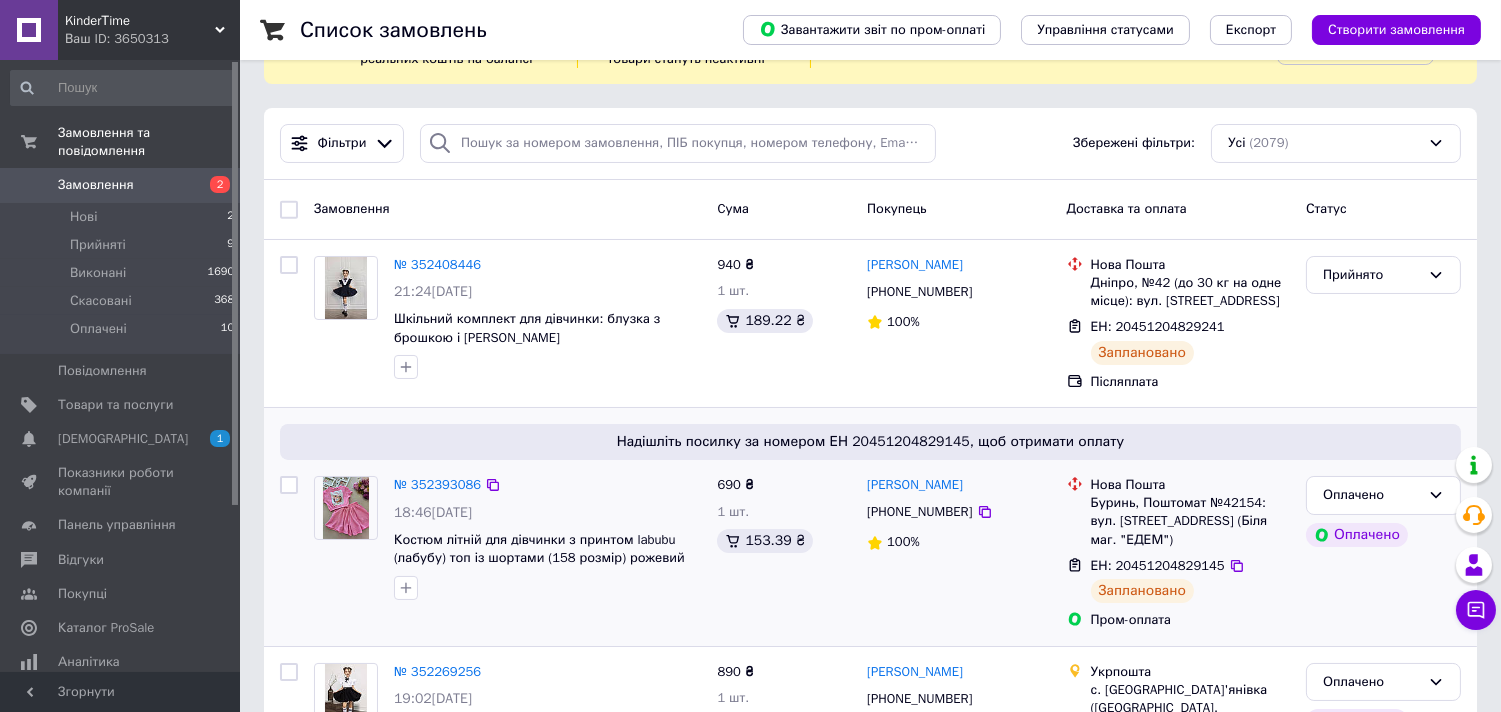 scroll, scrollTop: 222, scrollLeft: 0, axis: vertical 